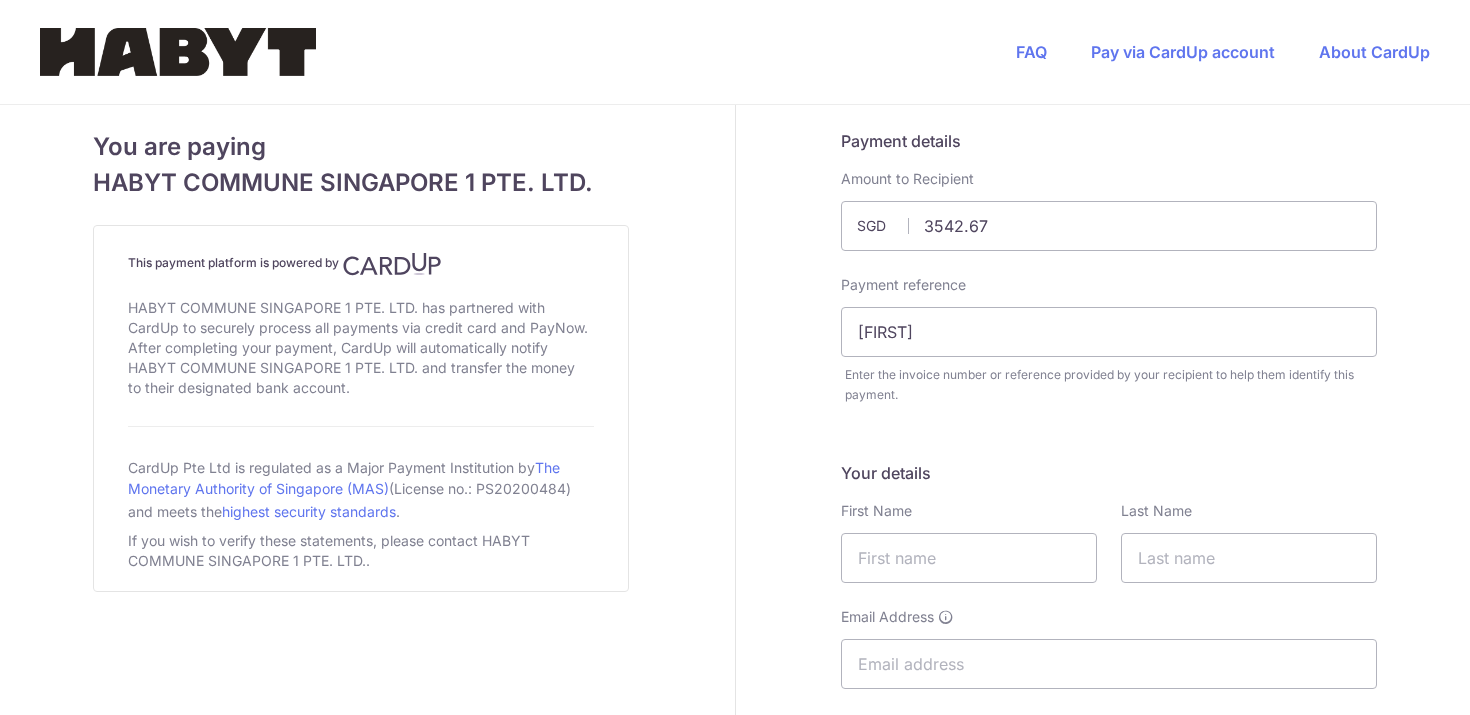 scroll, scrollTop: 0, scrollLeft: 0, axis: both 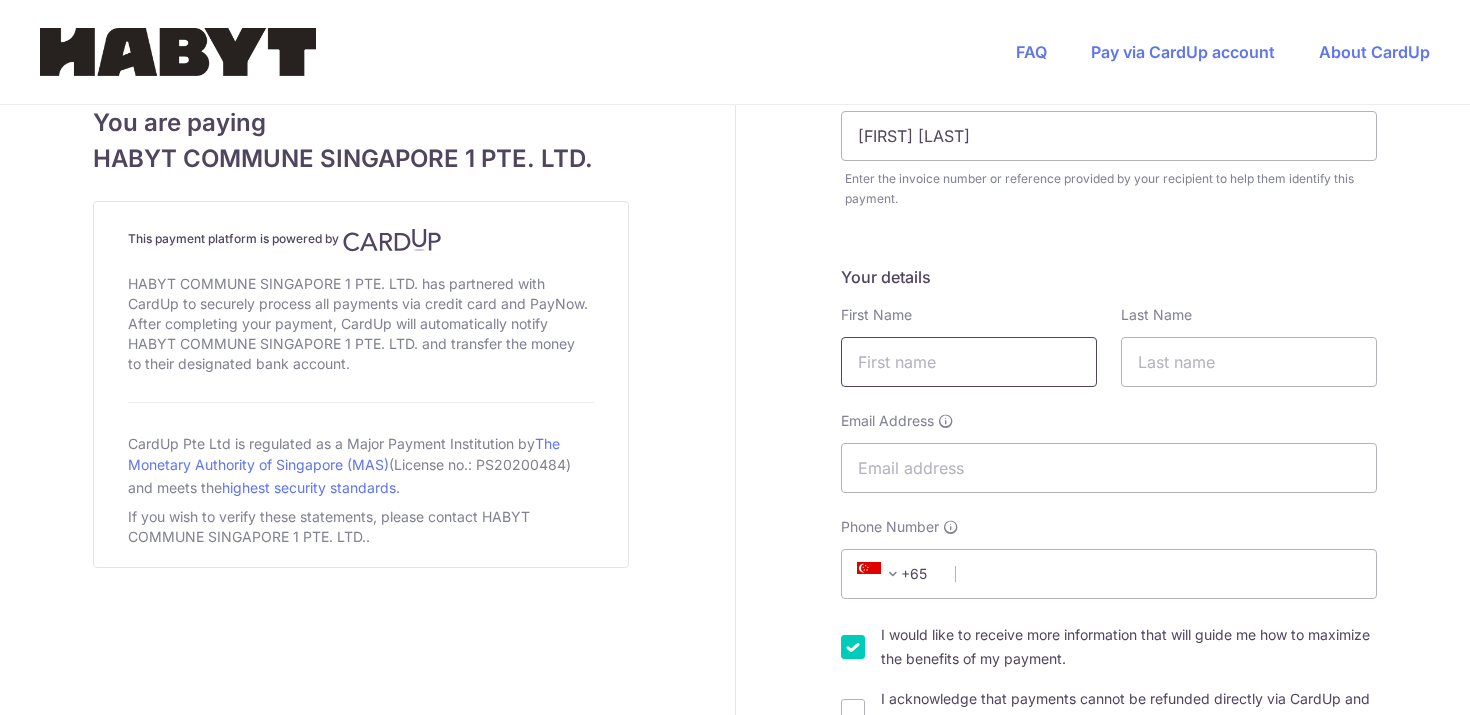 type on "[FIRST] [LAST]" 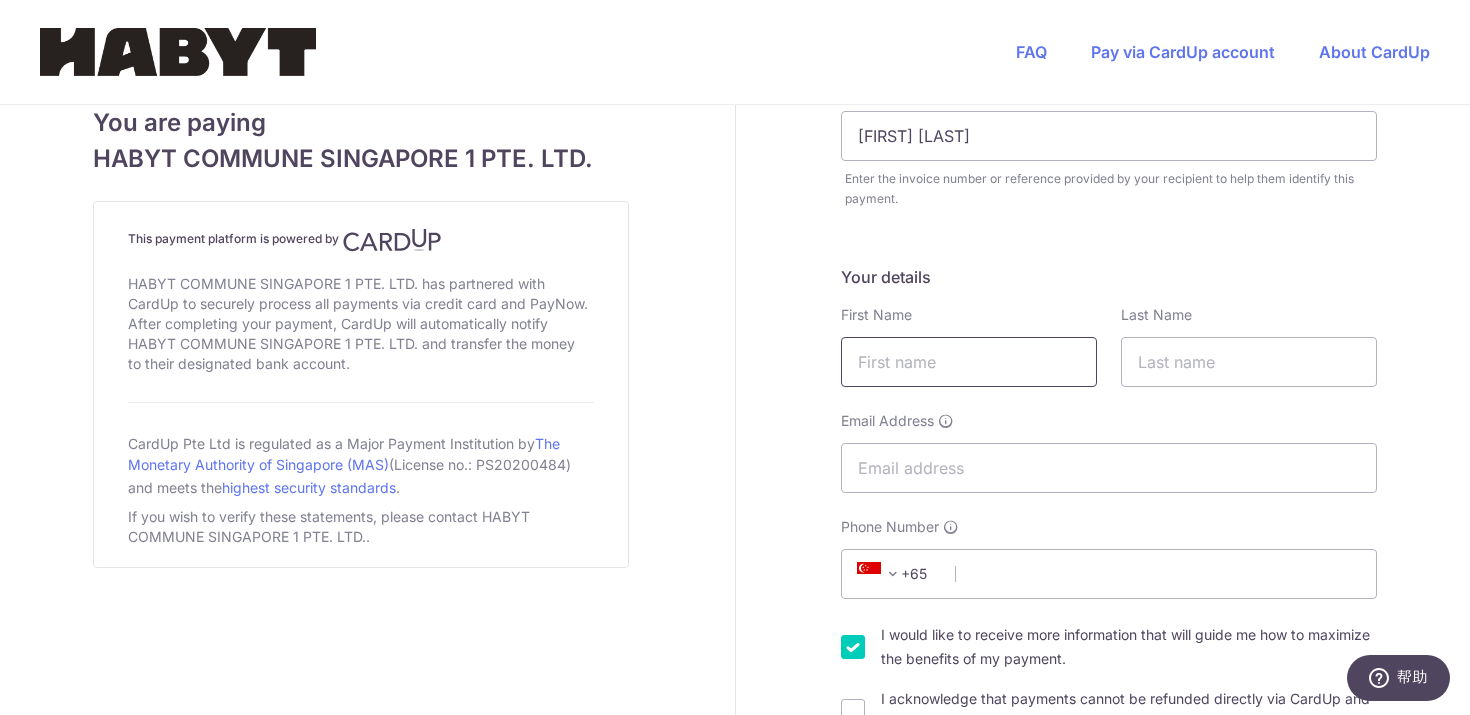 type on "[FIRST]" 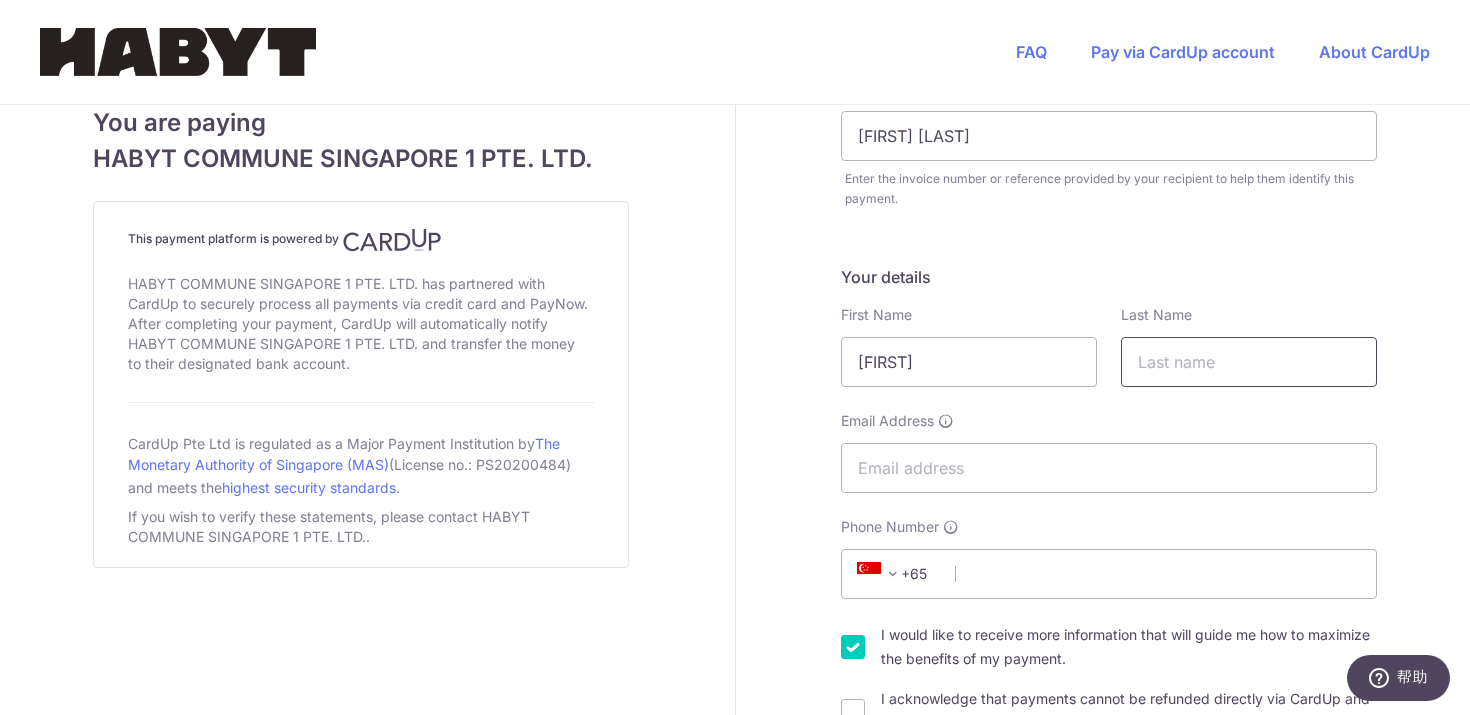 type on "[LAST]" 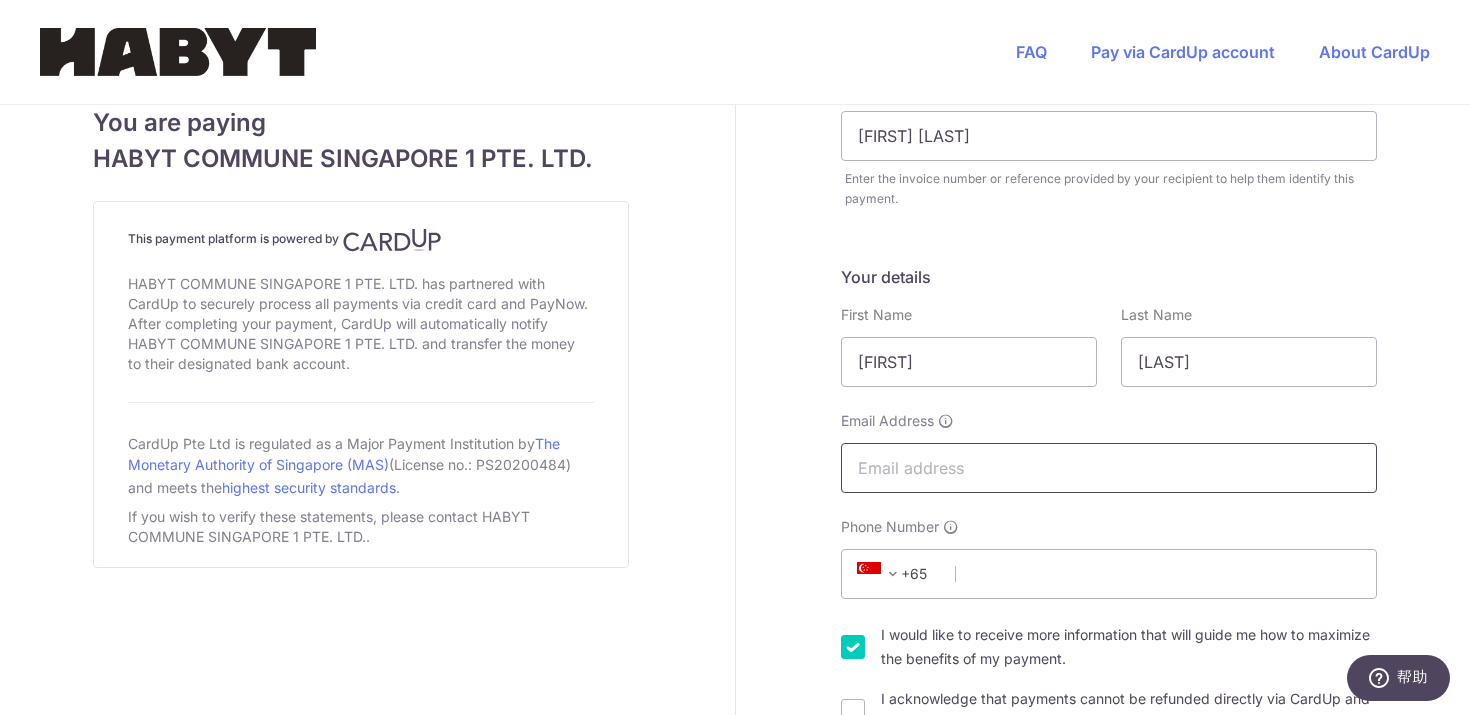 type on "[FIRST].[LAST]@example.com" 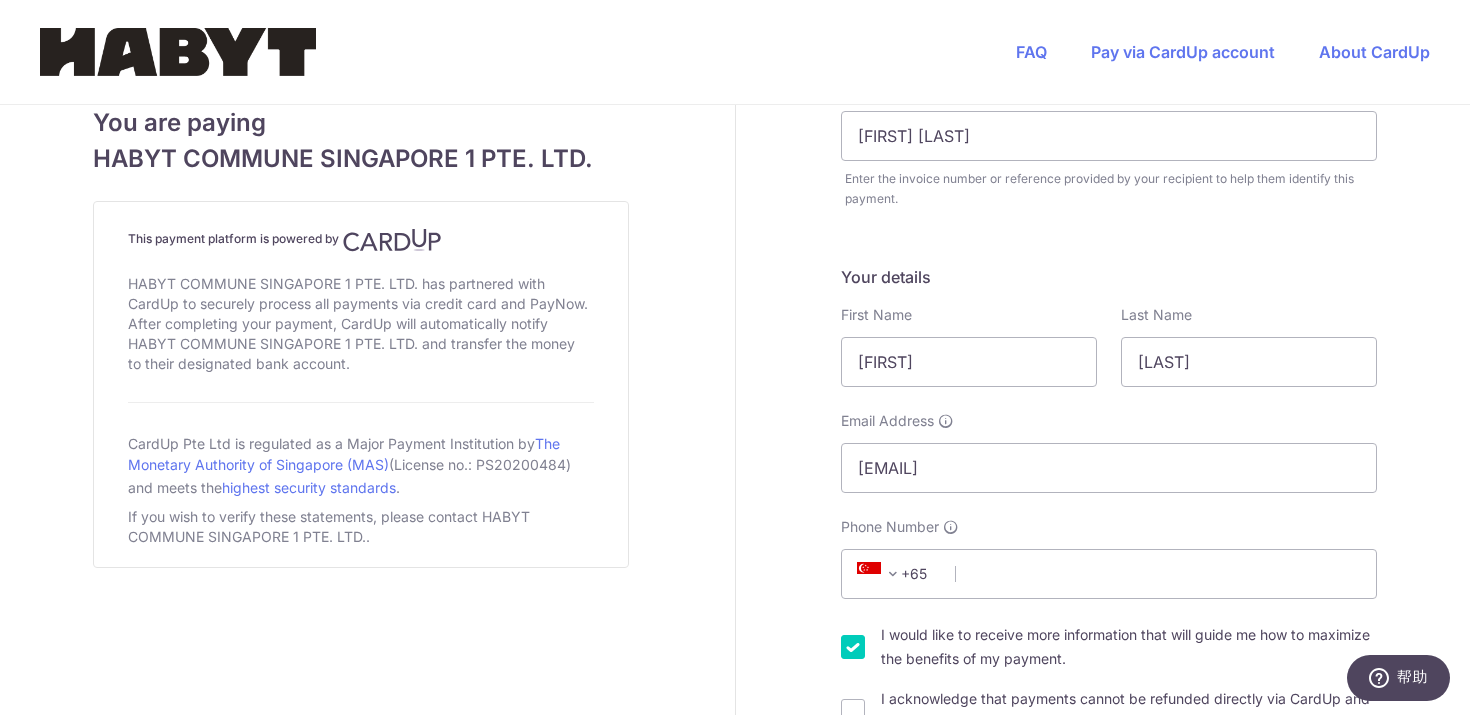 select on "33" 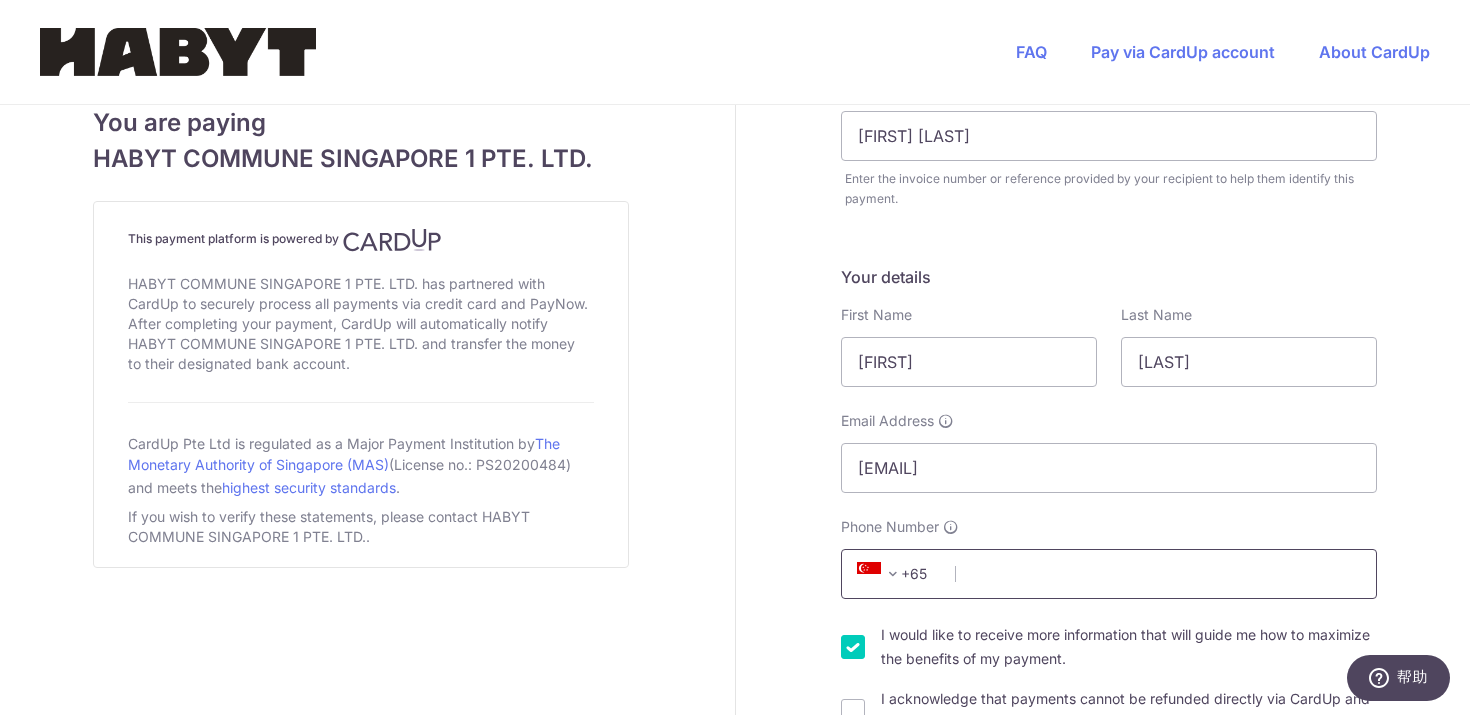 type on "767564185" 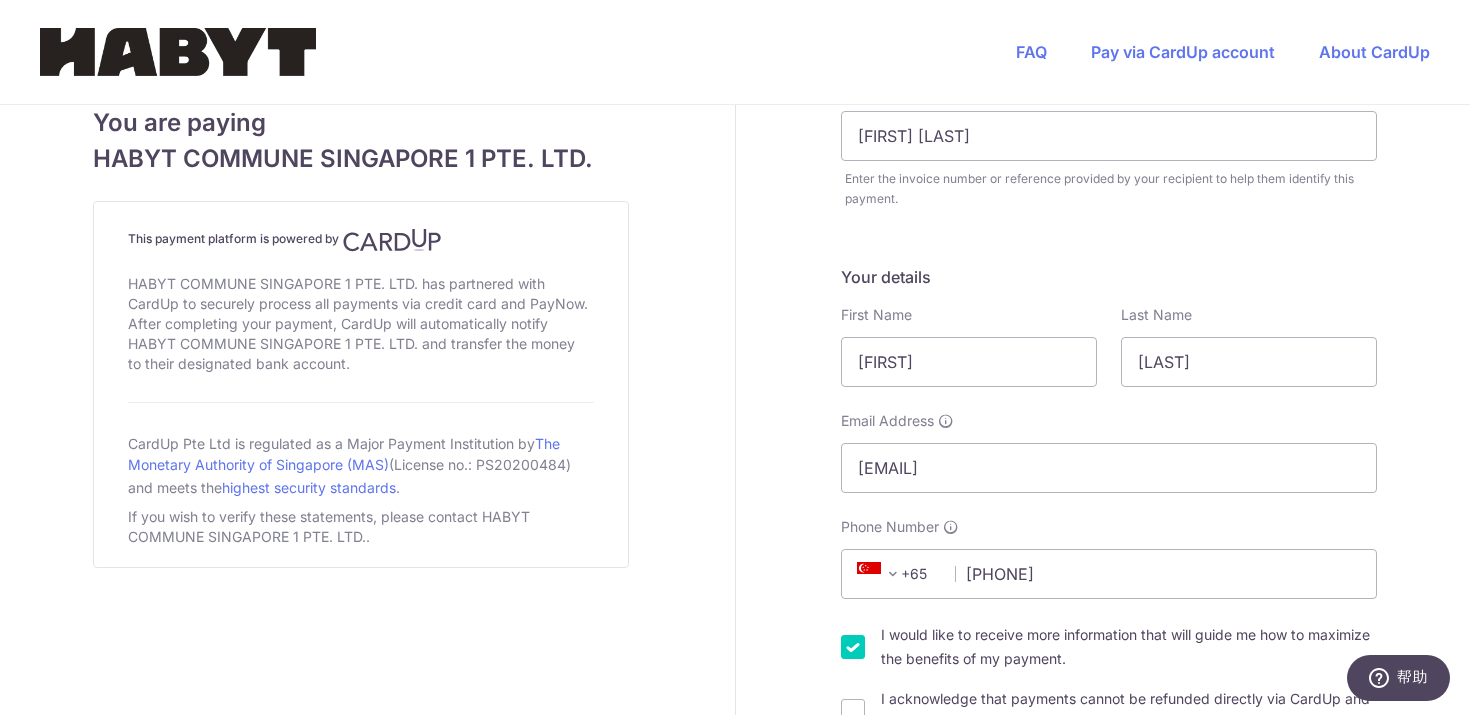 select on "FR" 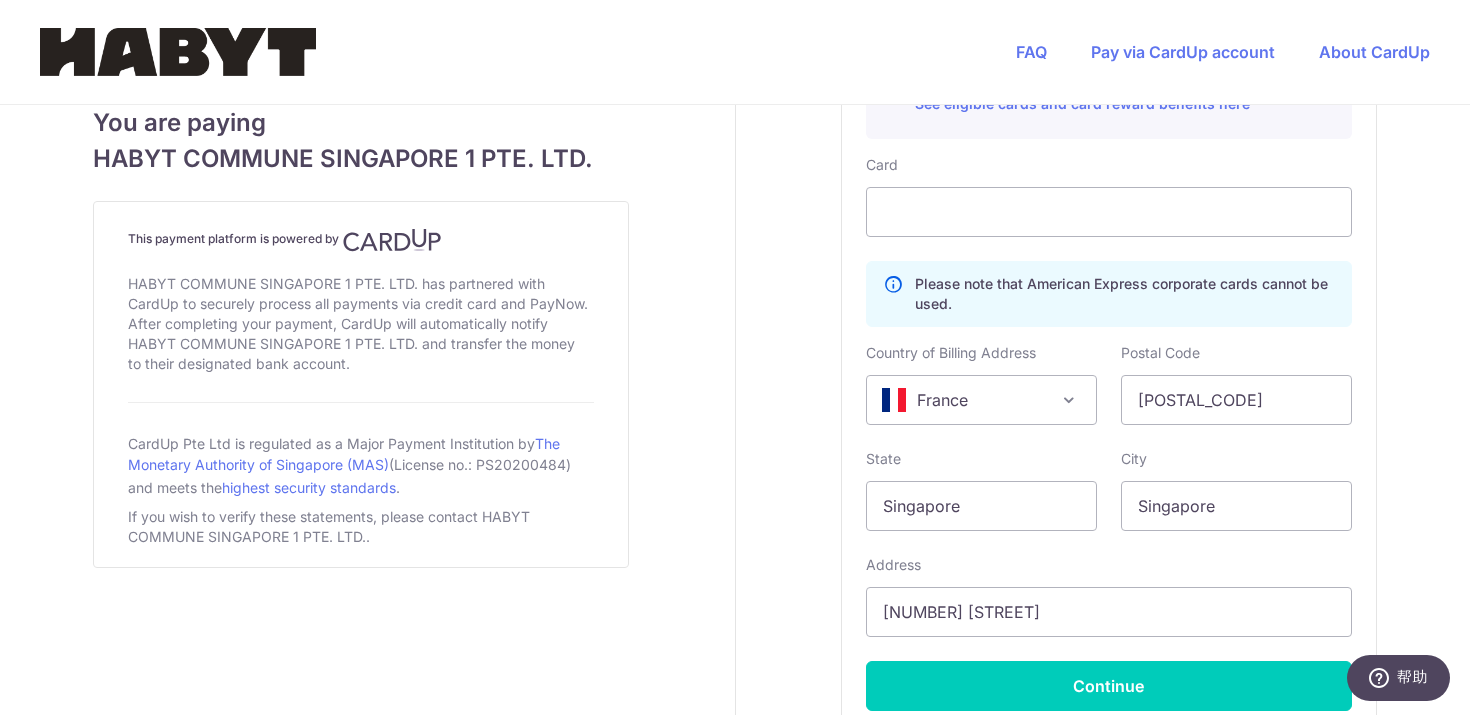 scroll, scrollTop: 1128, scrollLeft: 0, axis: vertical 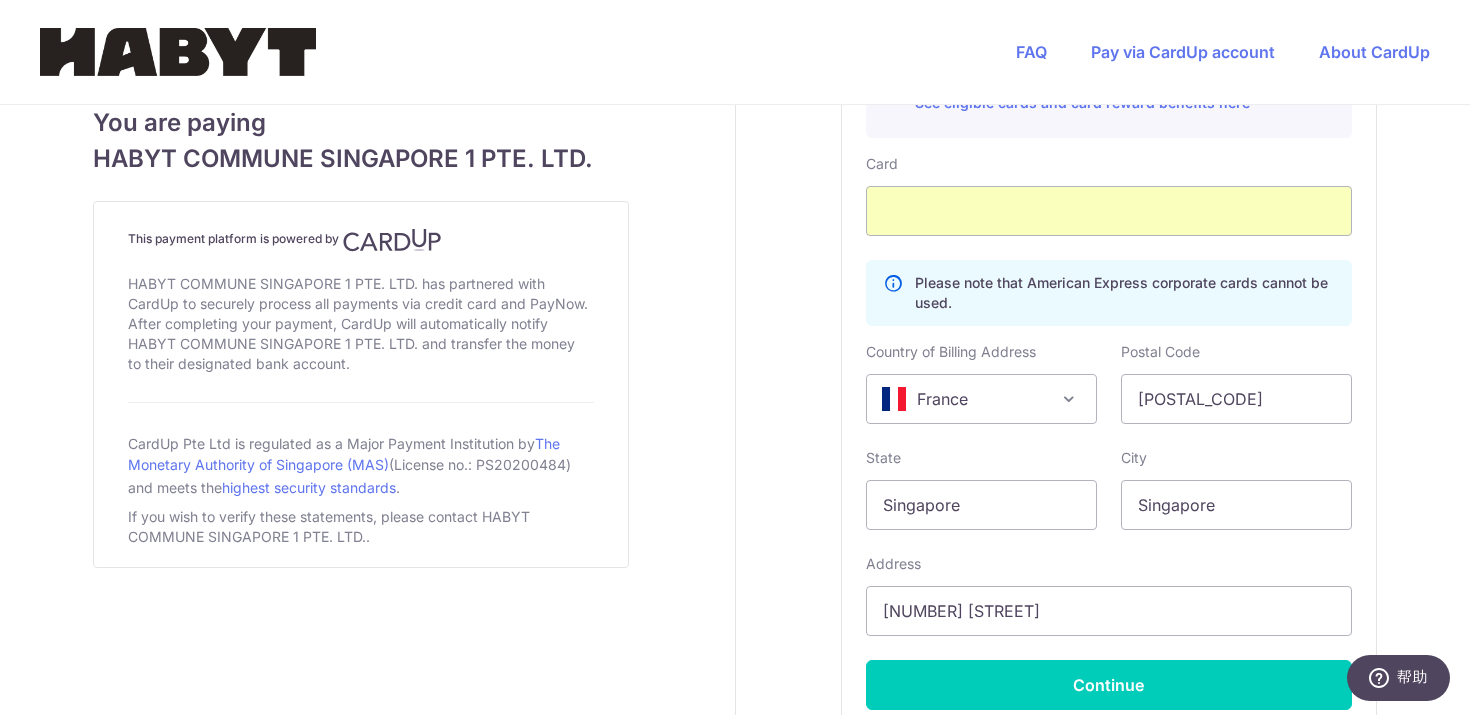 click on "France" at bounding box center [981, 399] 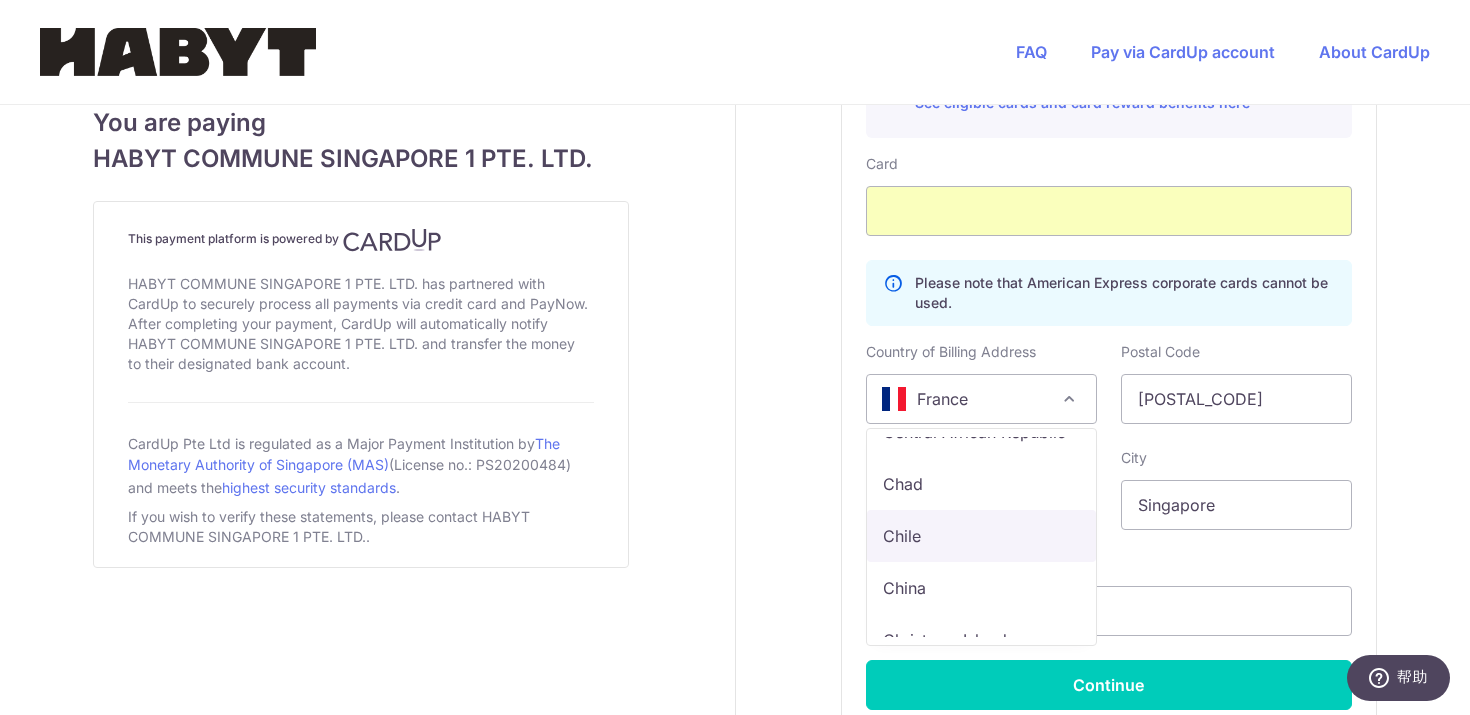scroll, scrollTop: 2352, scrollLeft: 0, axis: vertical 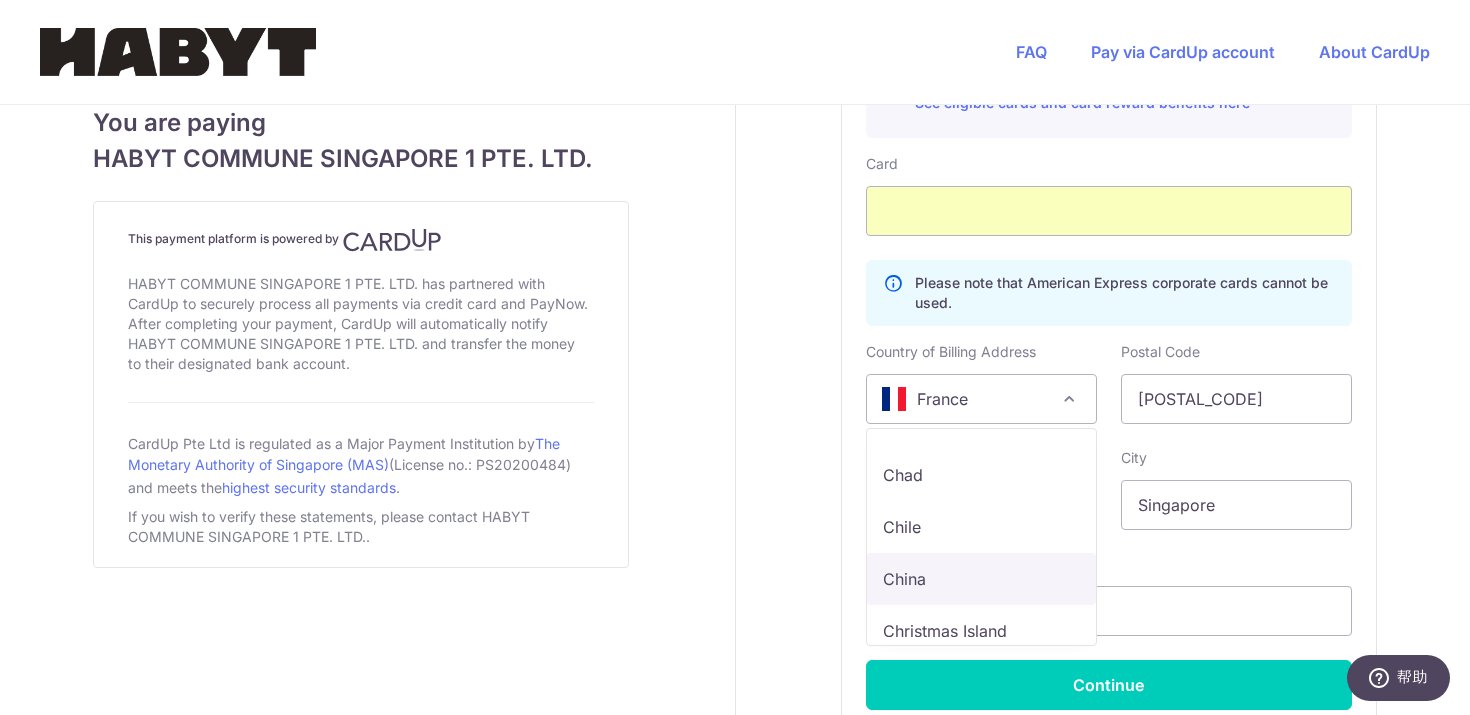 select on "[COUNTRY_CODE]" 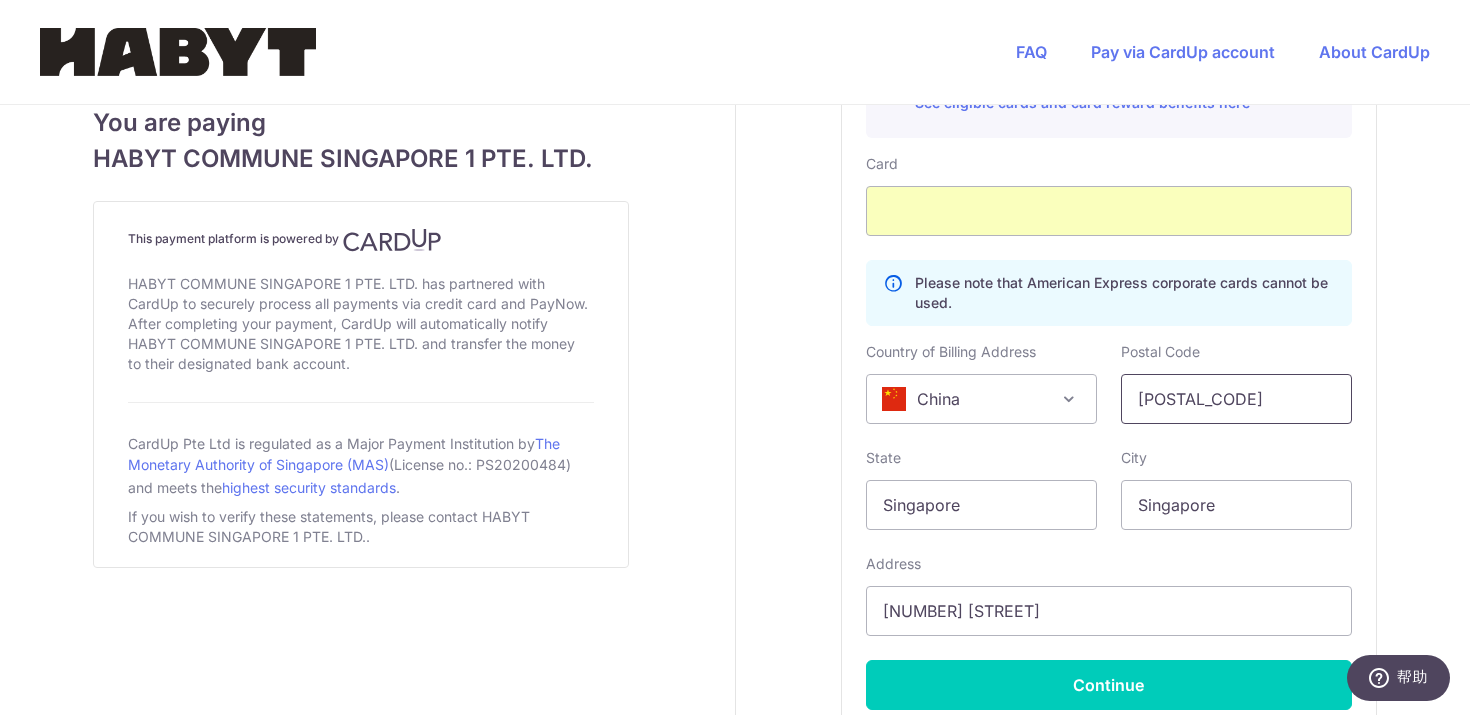 click on "77300" at bounding box center (1236, 399) 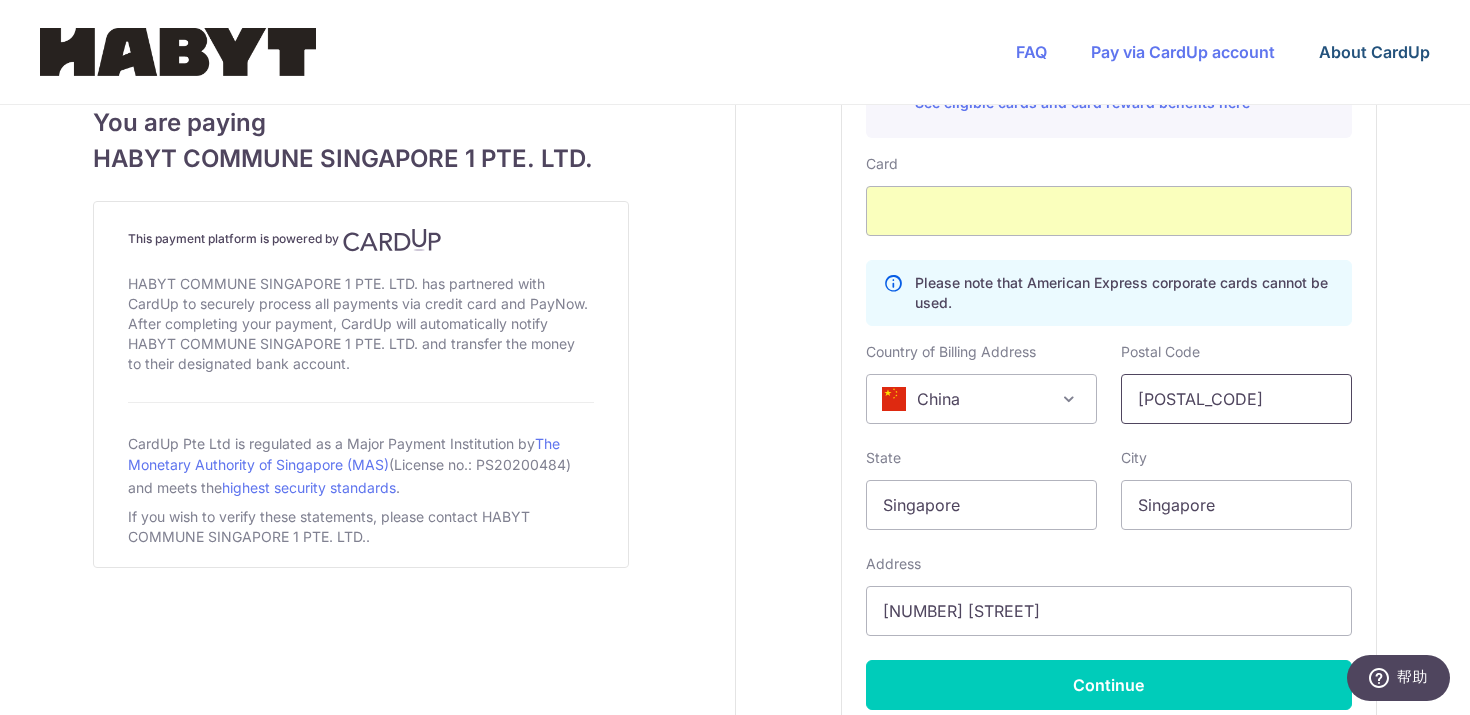 type on "[POSTAL_CODE]" 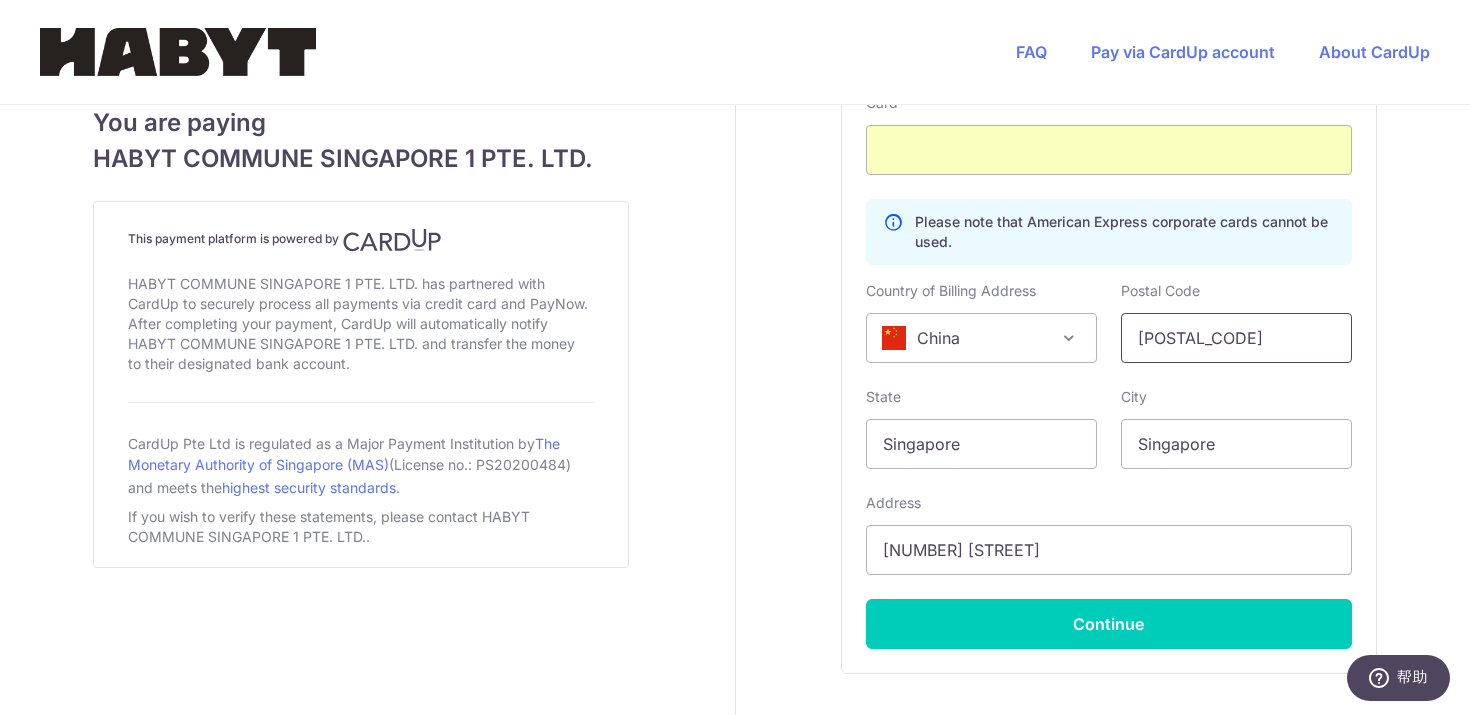 scroll, scrollTop: 1192, scrollLeft: 0, axis: vertical 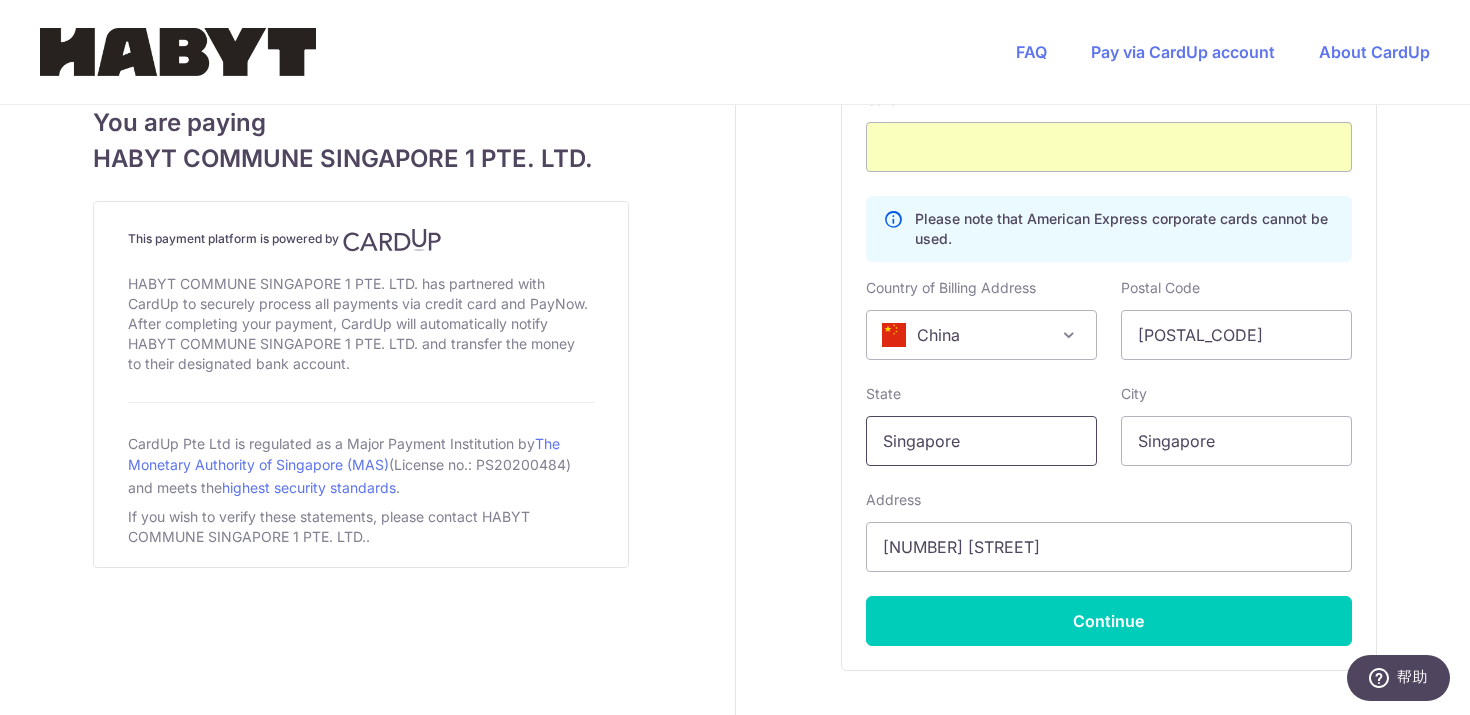 click on "Singapore" at bounding box center [981, 441] 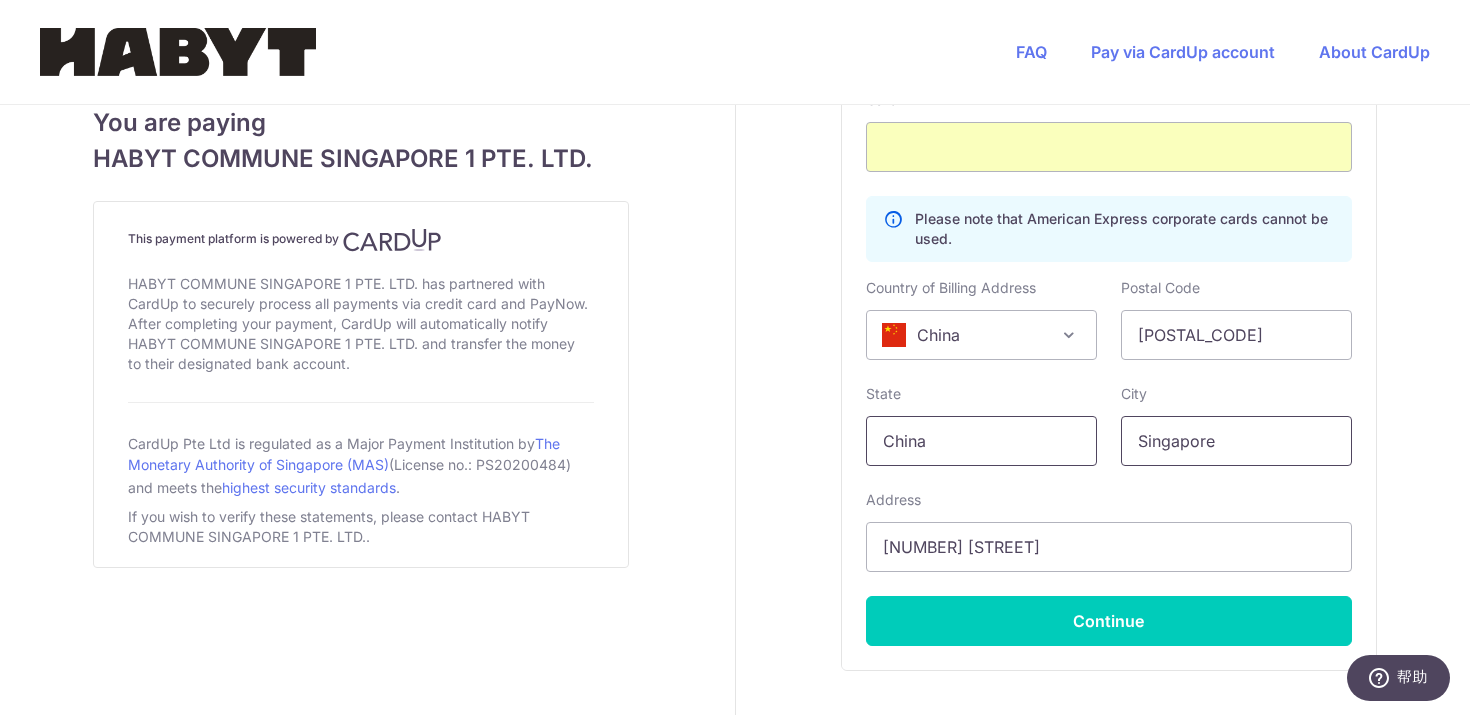 type on "China" 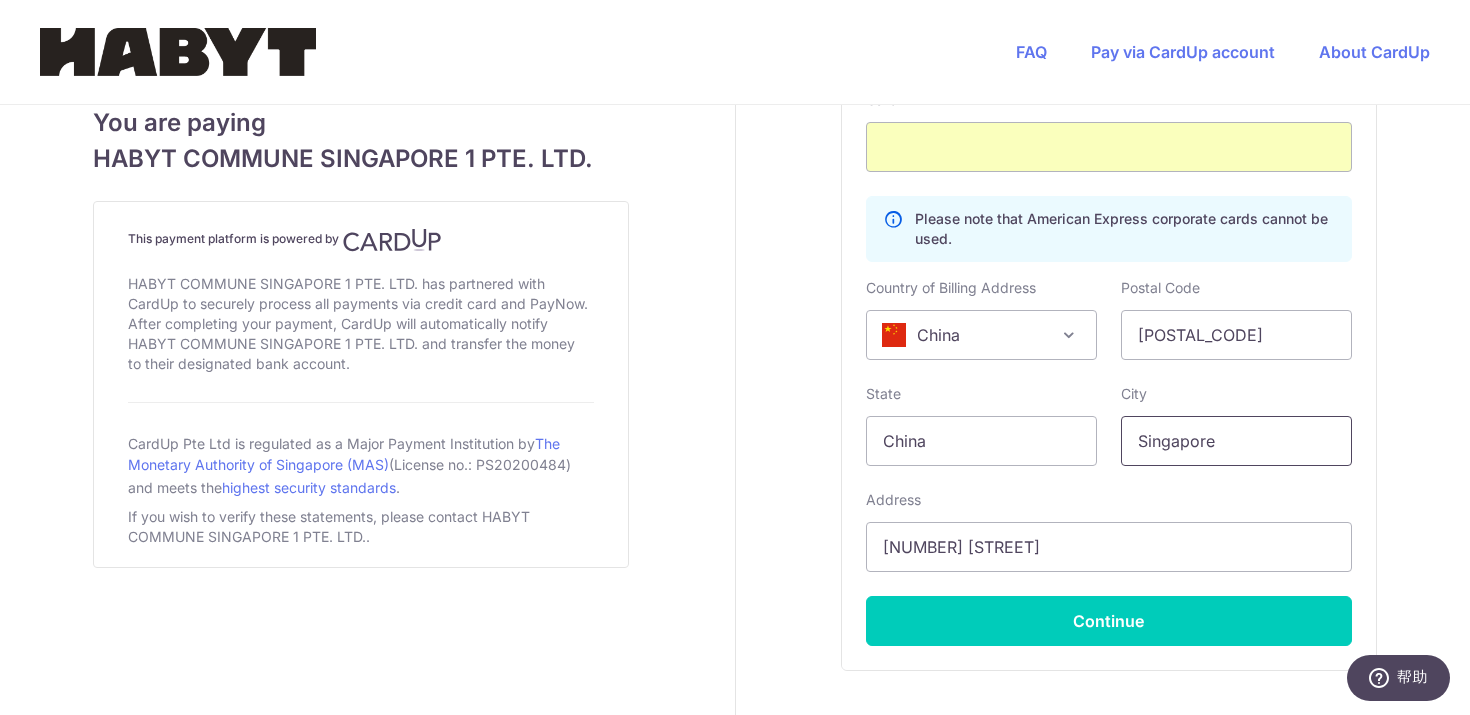 click on "Singapore" at bounding box center (1236, 441) 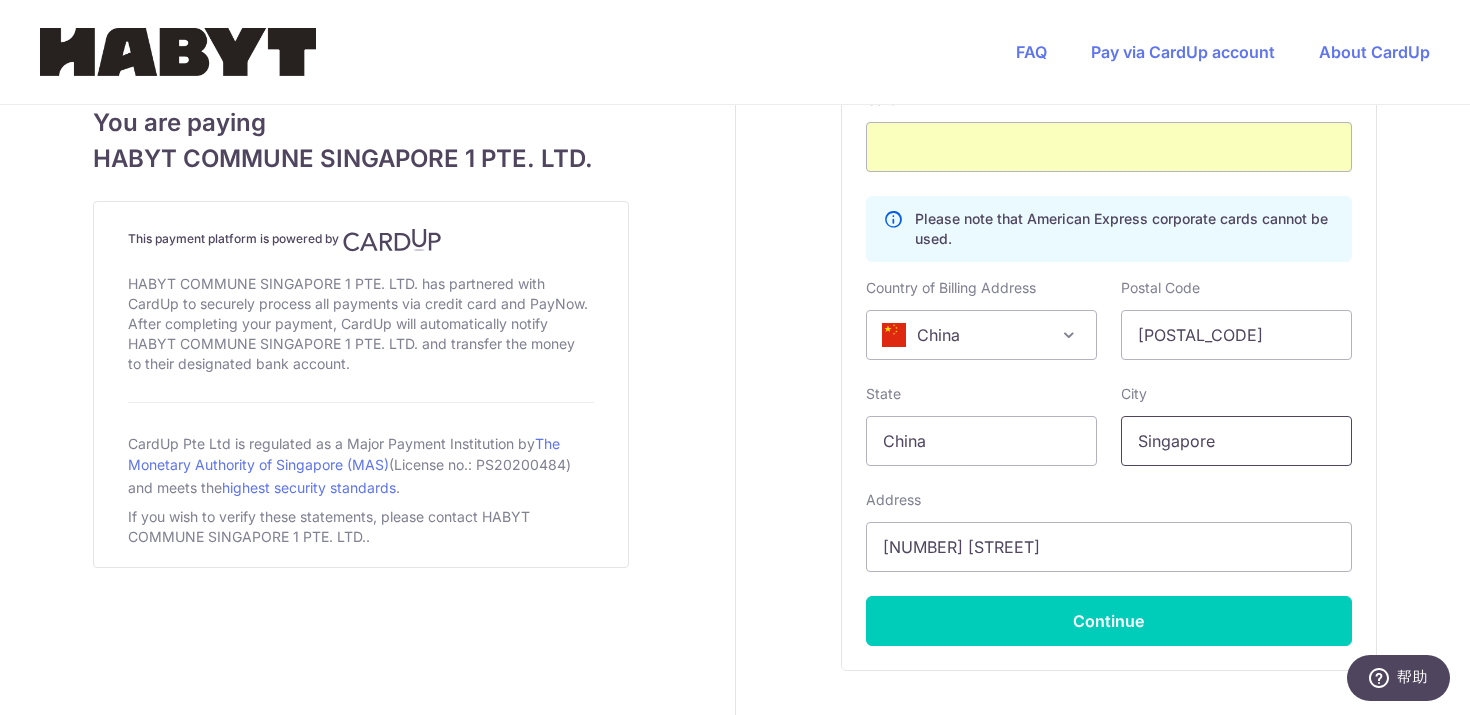 click on "Singapore" at bounding box center (1236, 441) 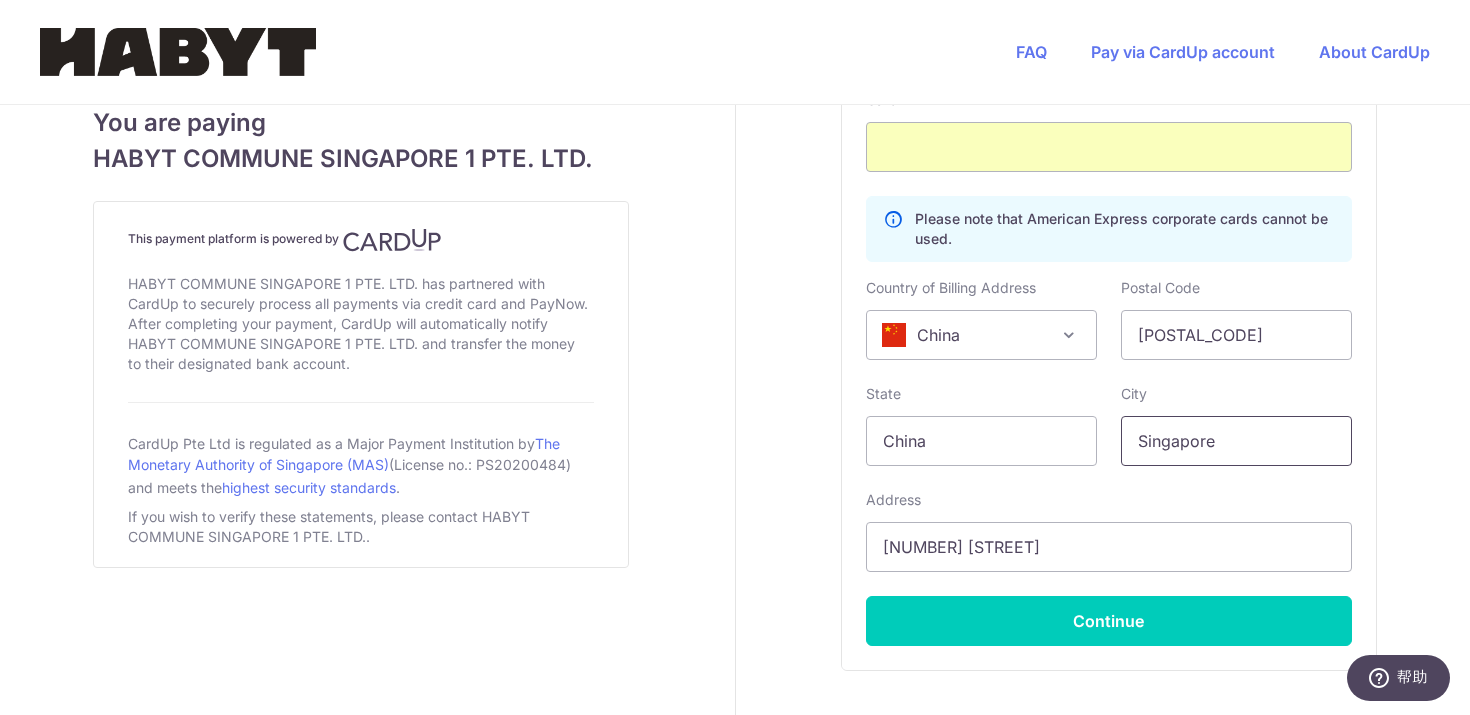 type on "V" 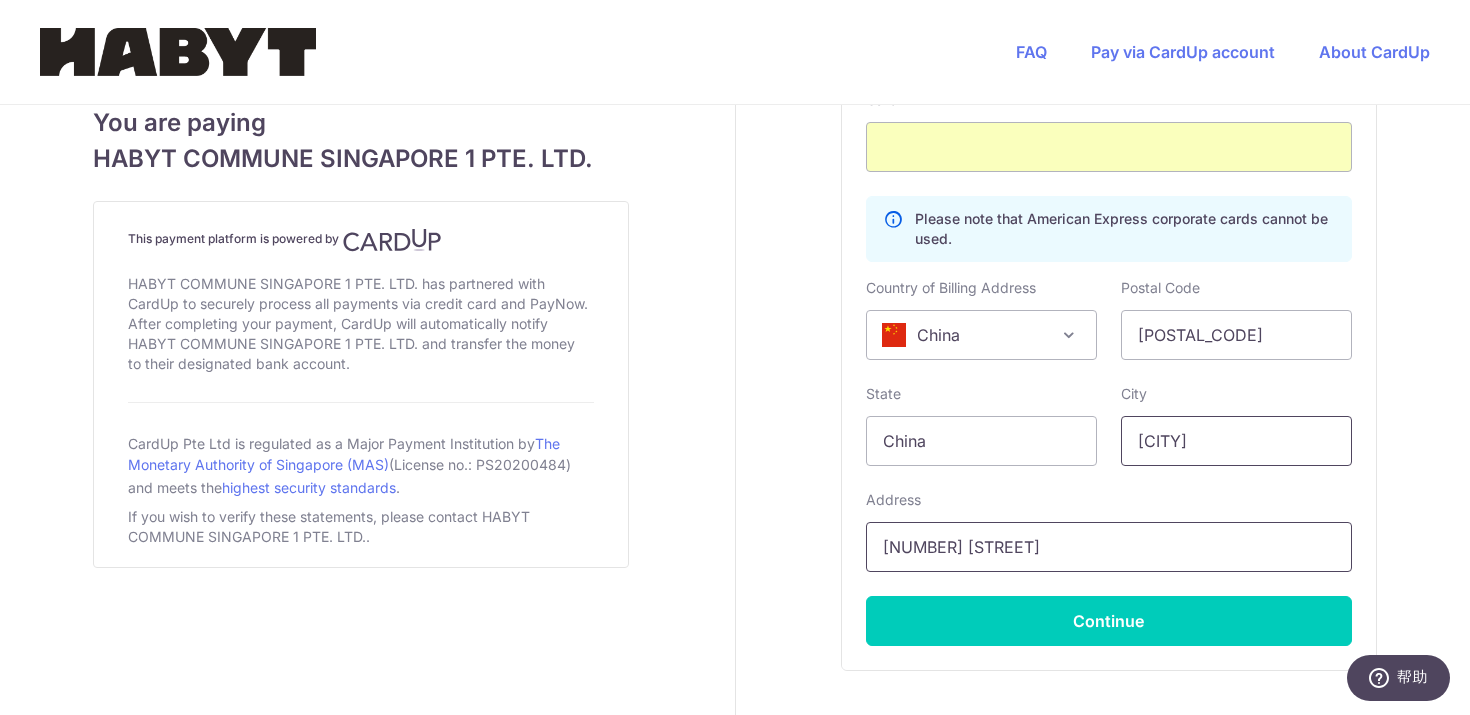 type on "[CITY]" 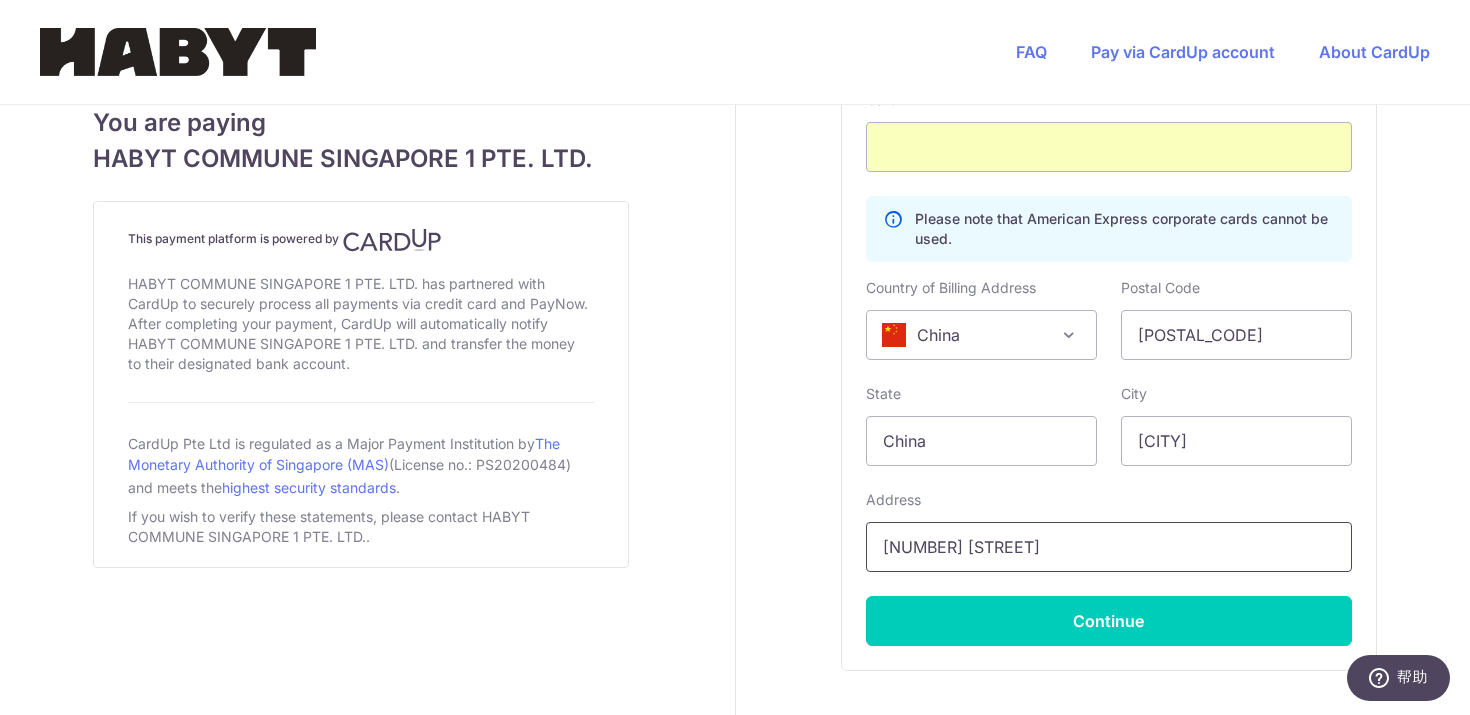 click on "79 Rue de France" at bounding box center (1109, 547) 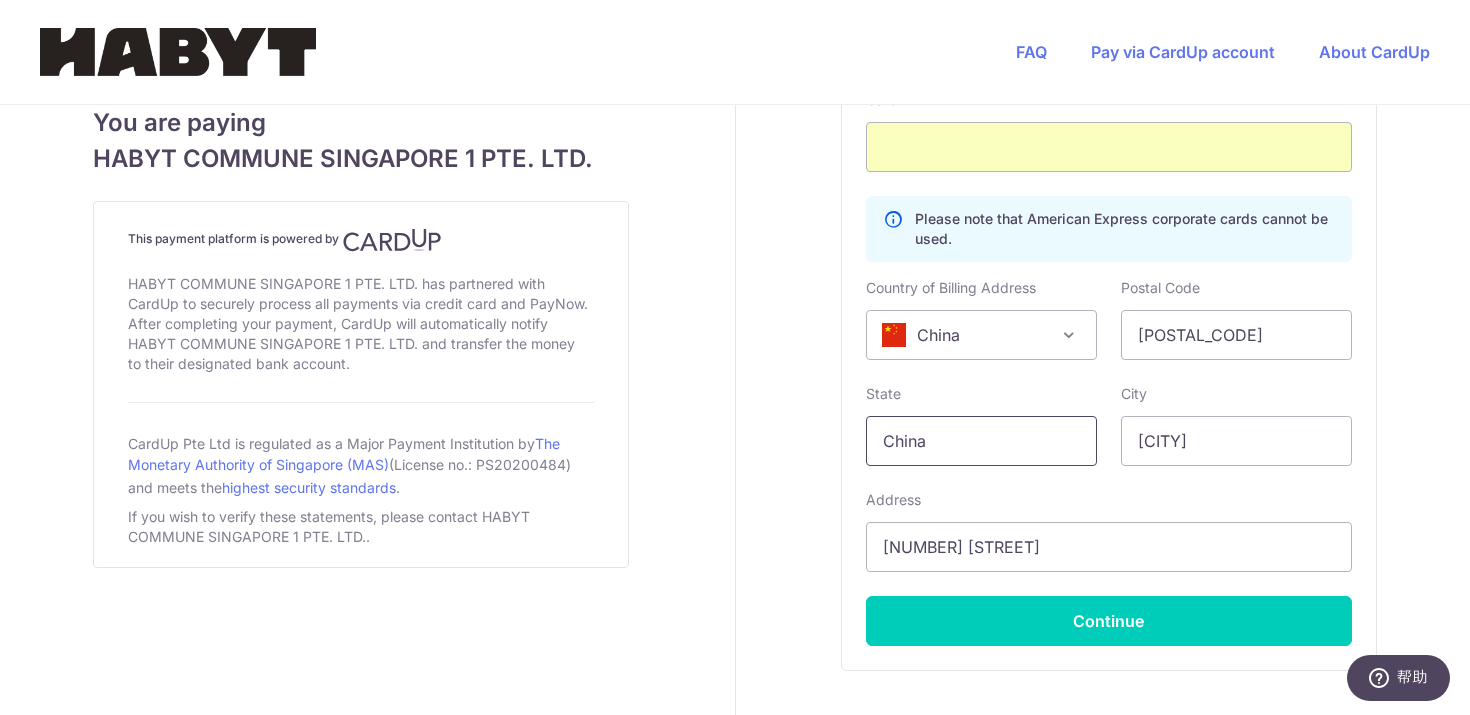click on "China" at bounding box center (981, 441) 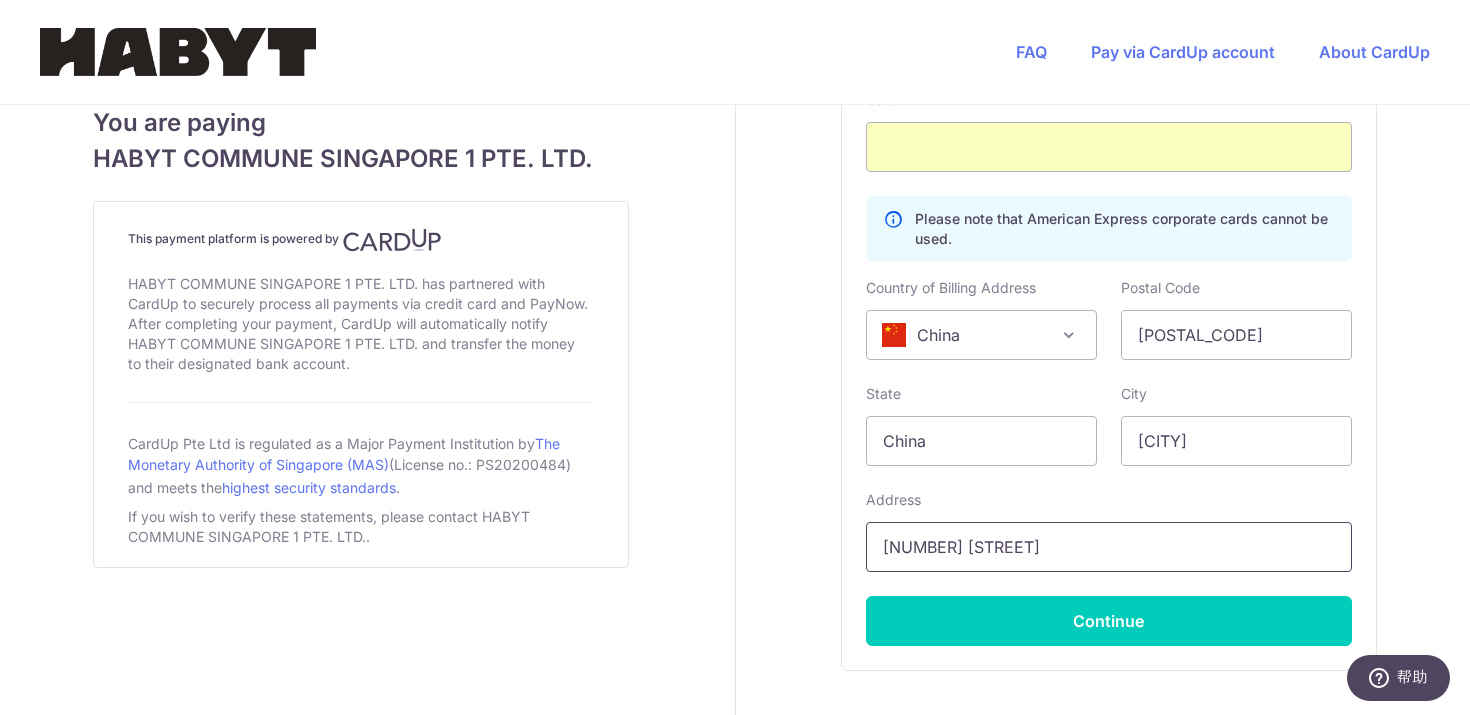 click on "79 Rue de France" at bounding box center (1109, 547) 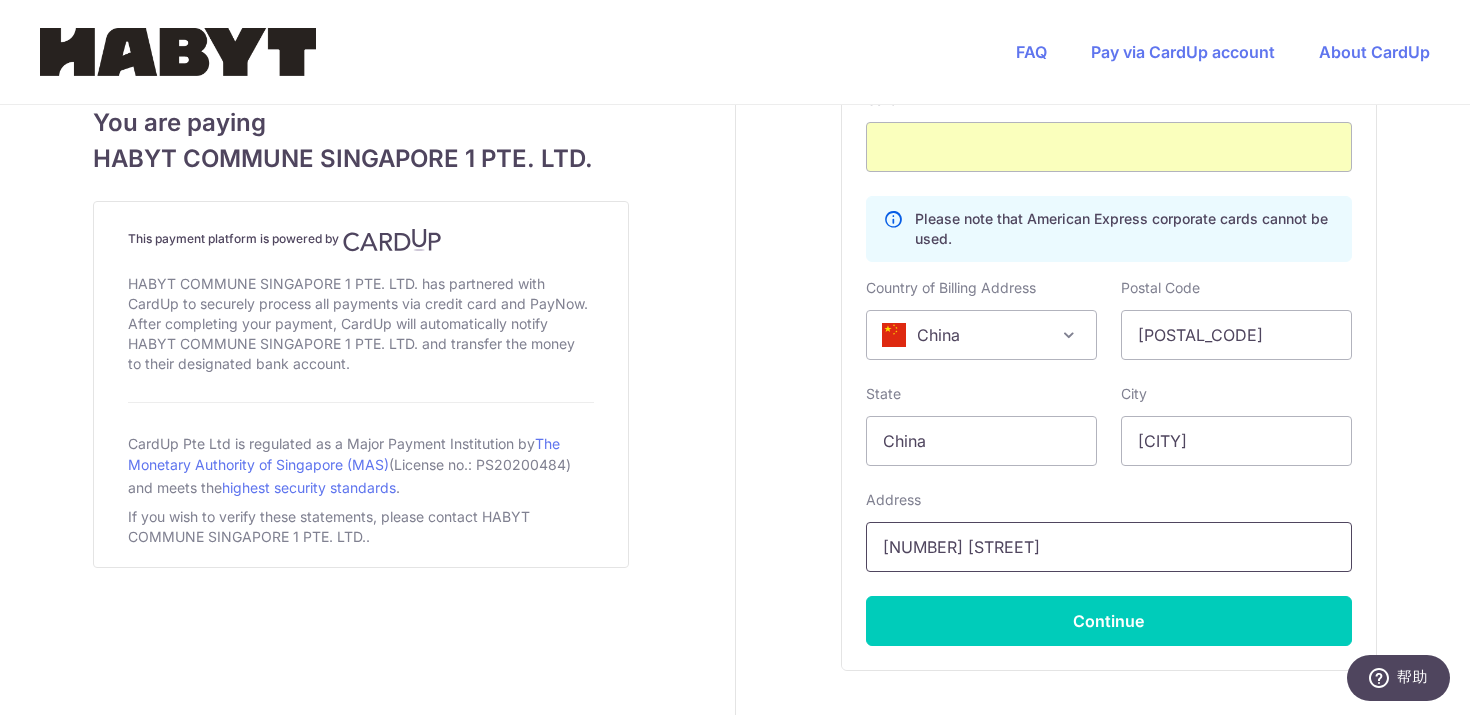 type on "[NUMBER] [STREET], [DISTRICT]" 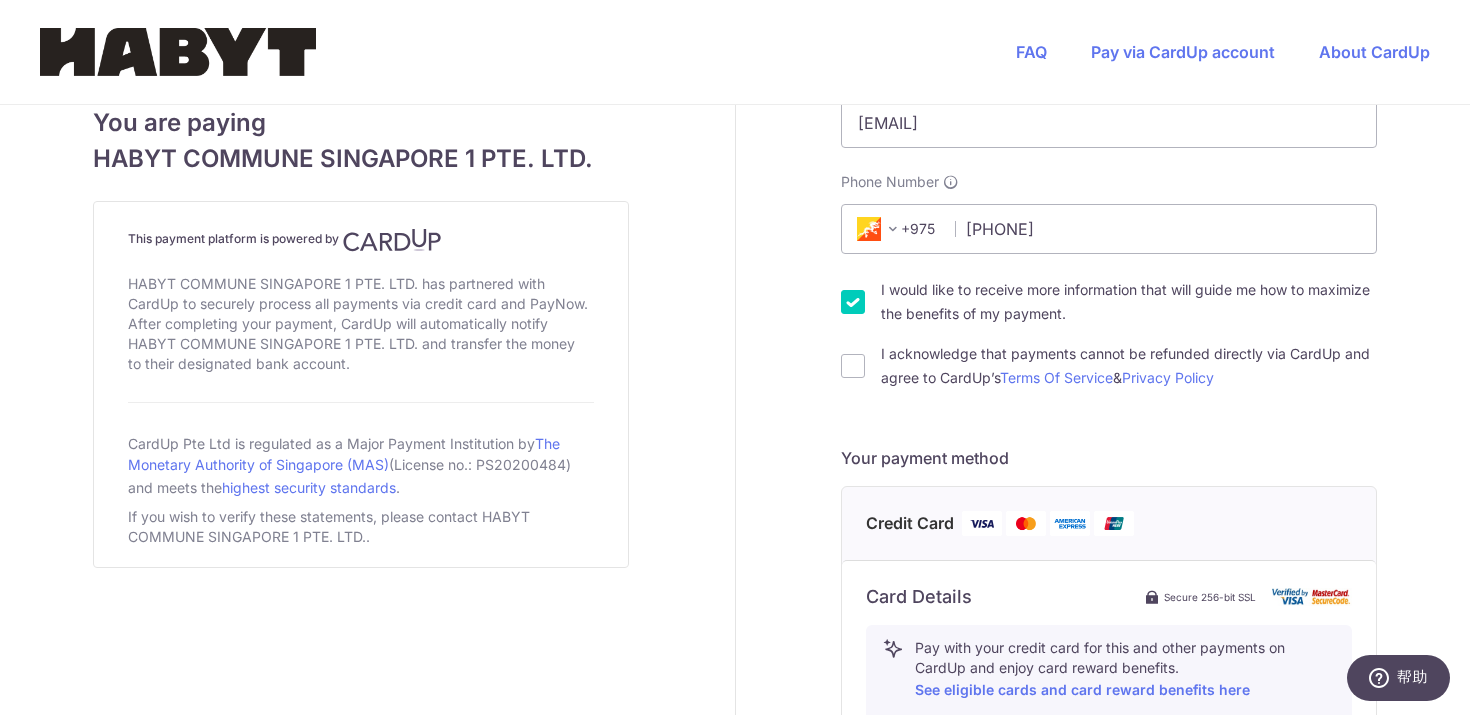 scroll, scrollTop: 486, scrollLeft: 0, axis: vertical 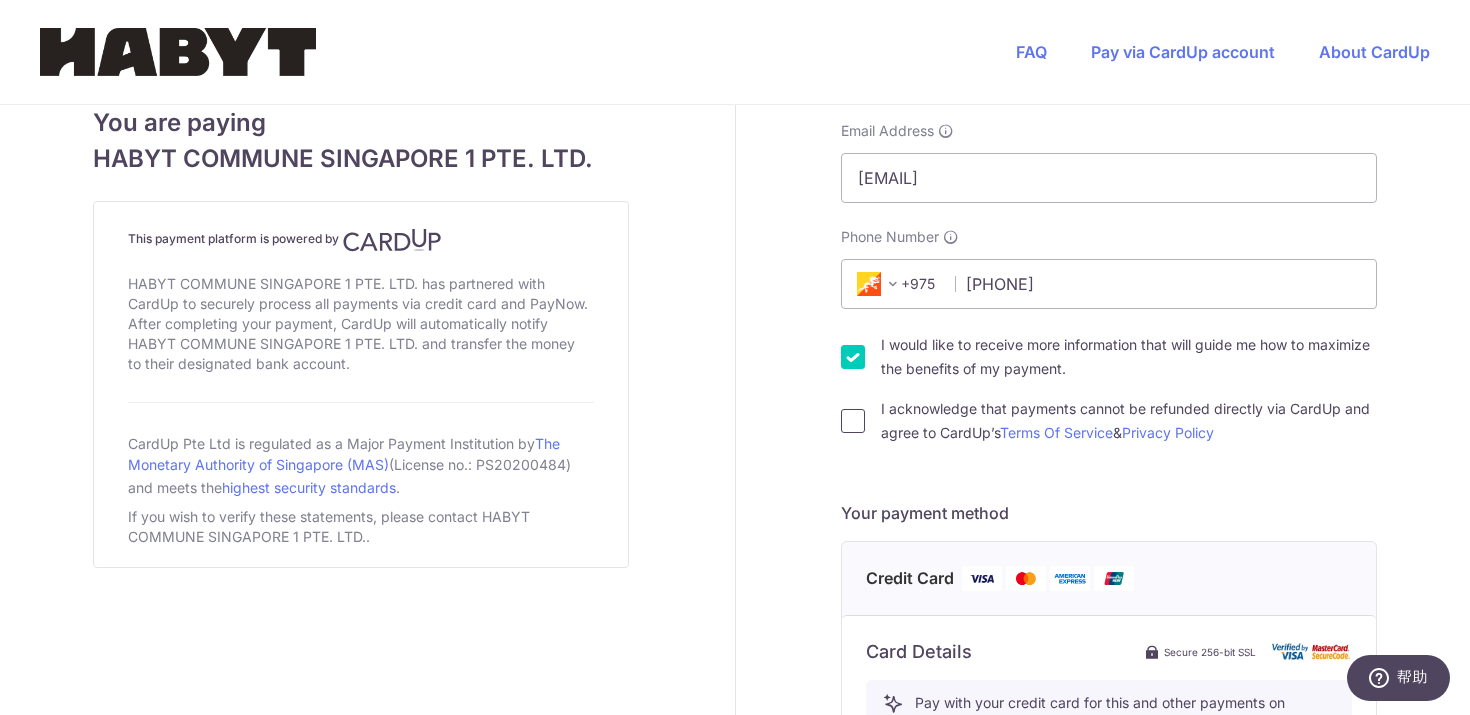 click on "I acknowledge that payments cannot be refunded directly via CardUp and agree to CardUp’s
Terms Of Service  &
Privacy Policy" at bounding box center [853, 421] 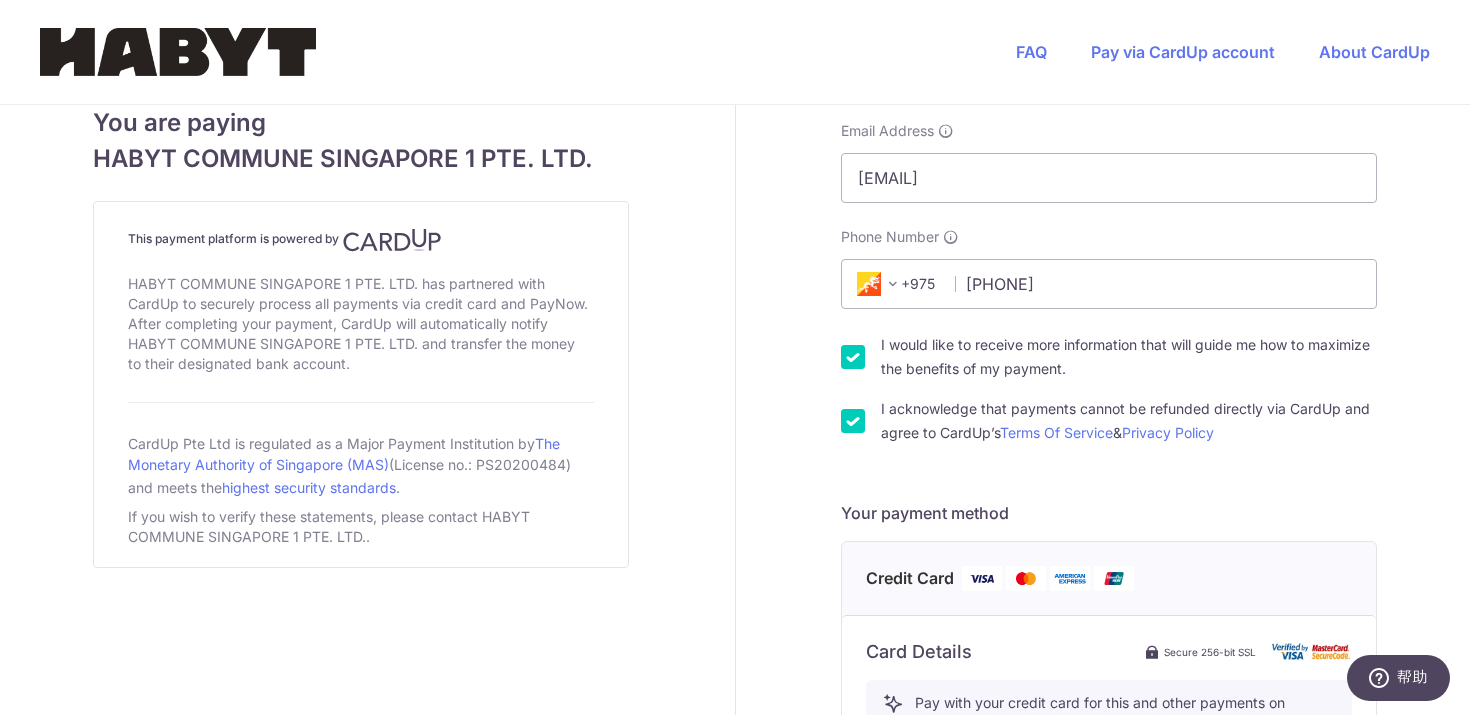 click on "+975" at bounding box center [896, 284] 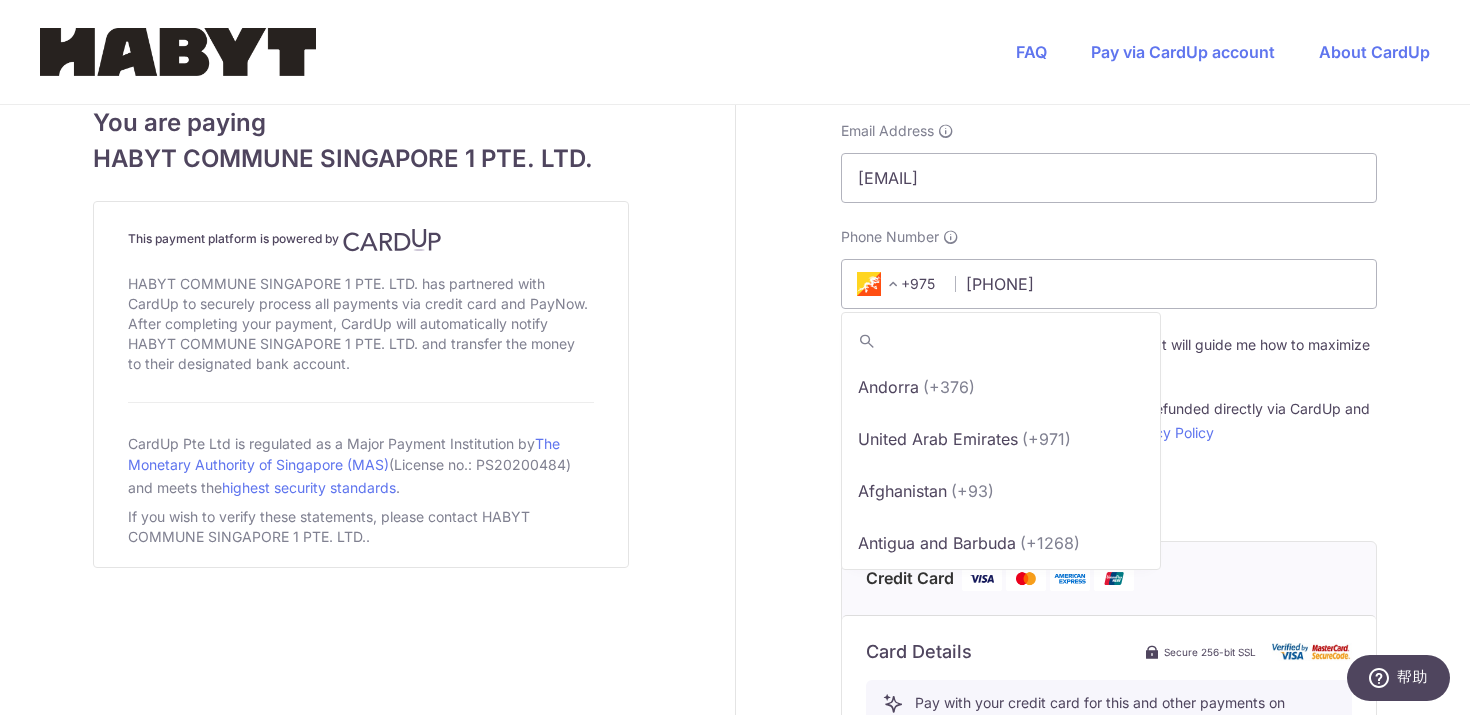 scroll, scrollTop: 1584, scrollLeft: 0, axis: vertical 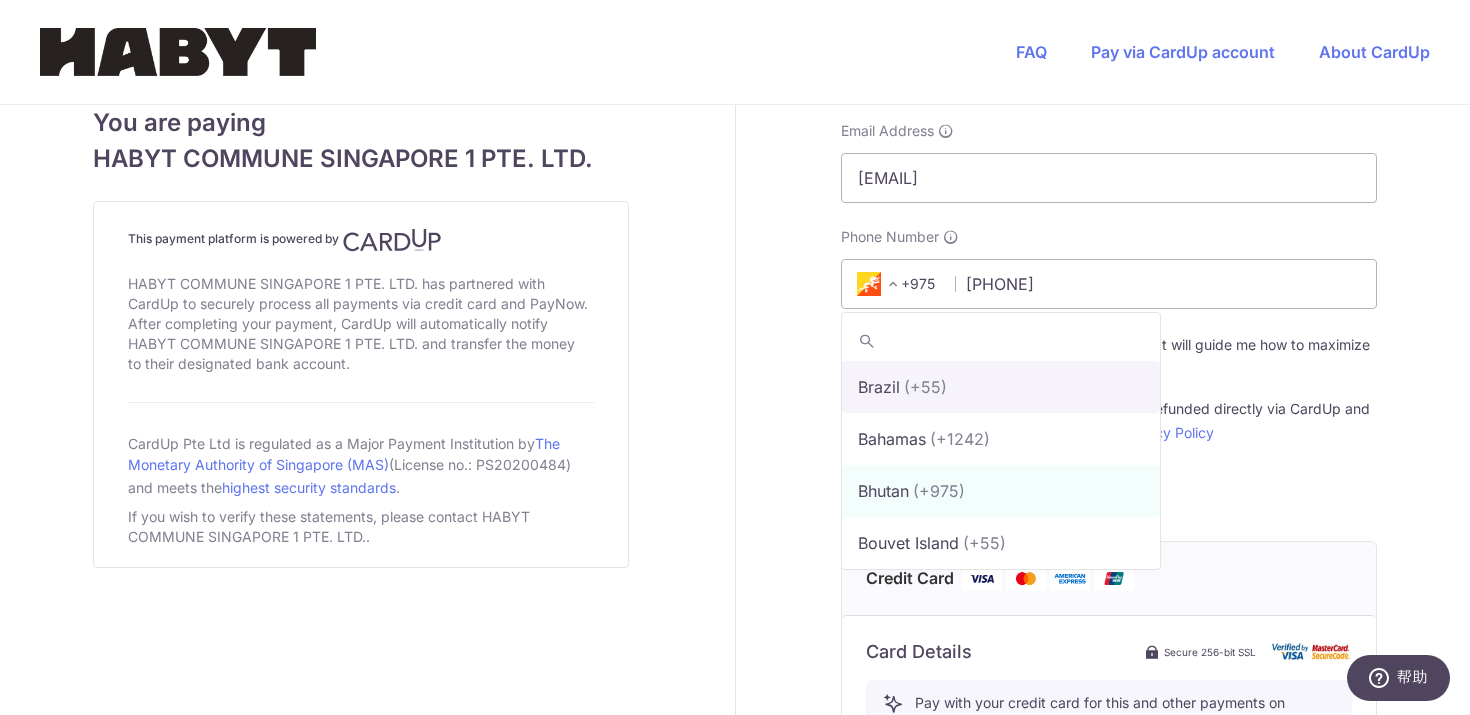 click at bounding box center (1001, 341) 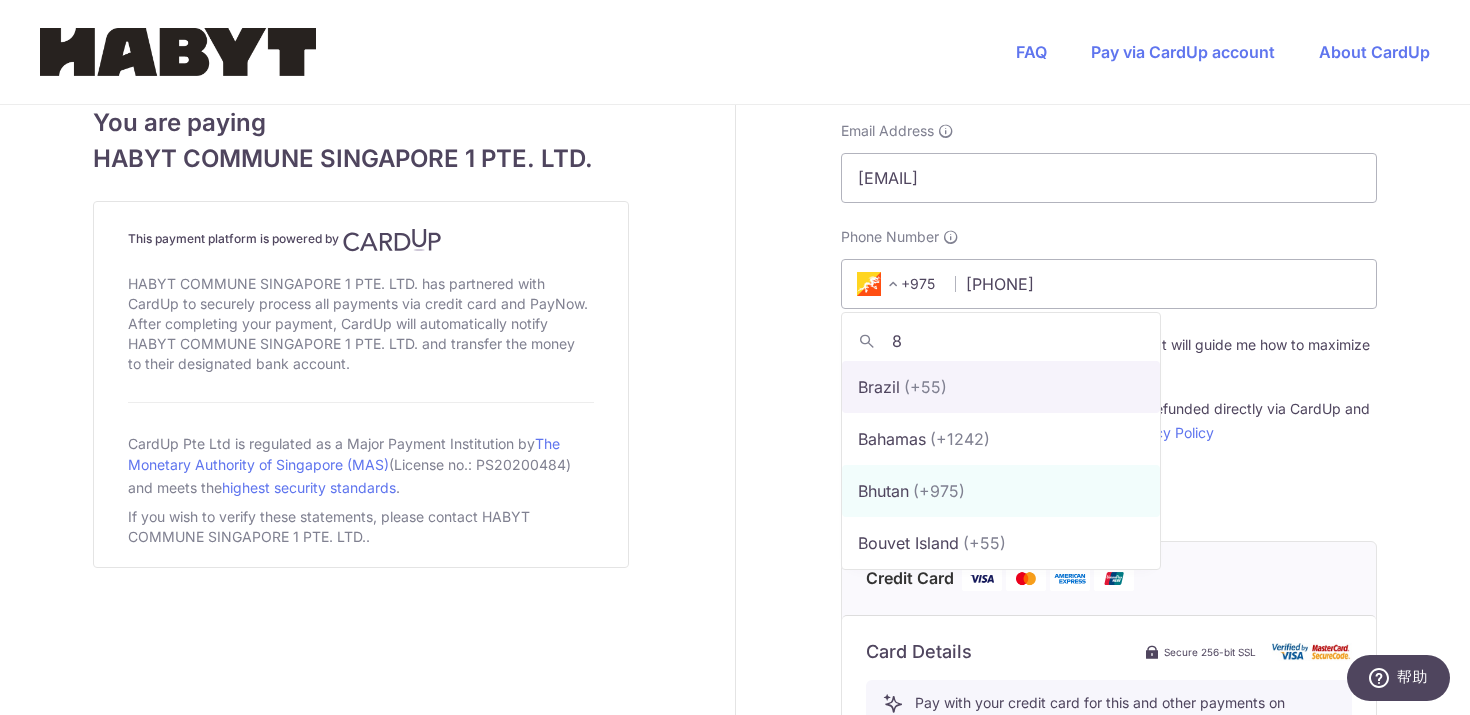 scroll, scrollTop: 0, scrollLeft: 0, axis: both 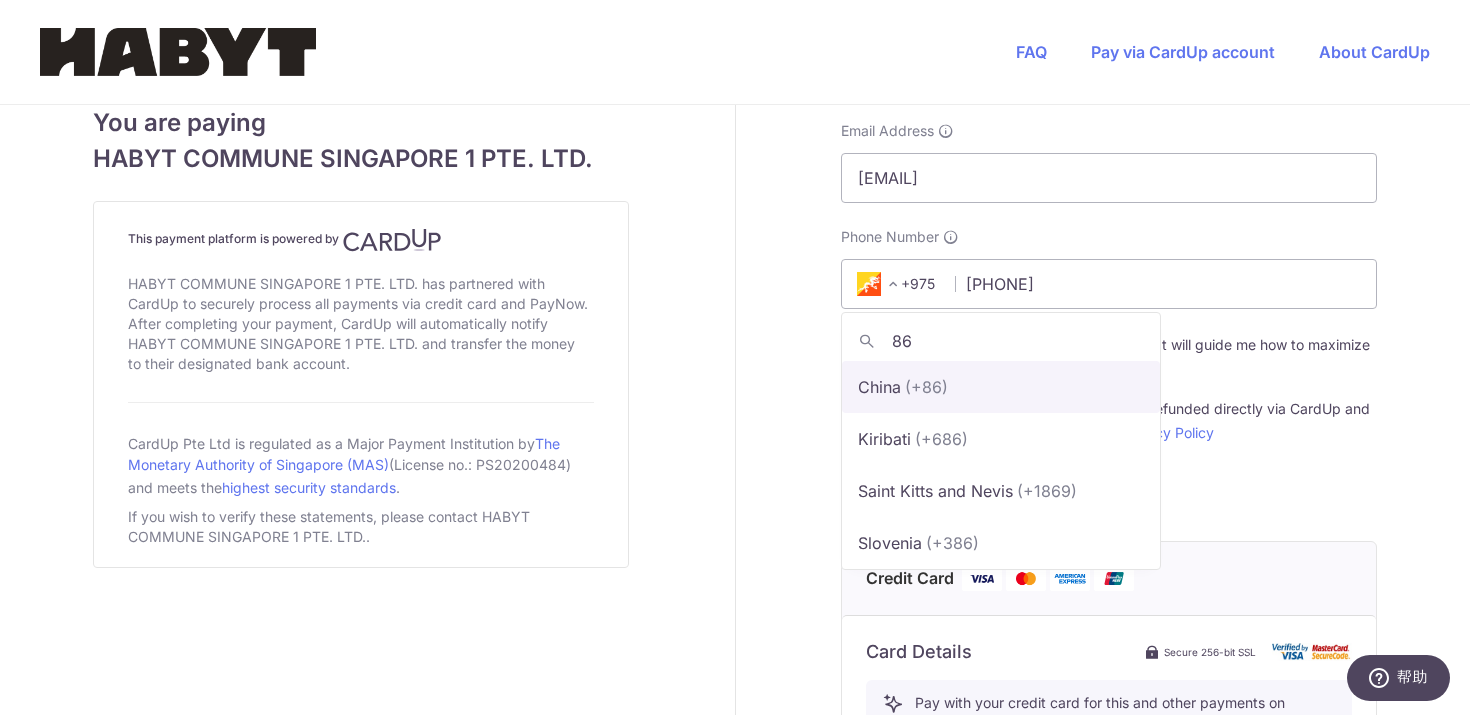 type on "86" 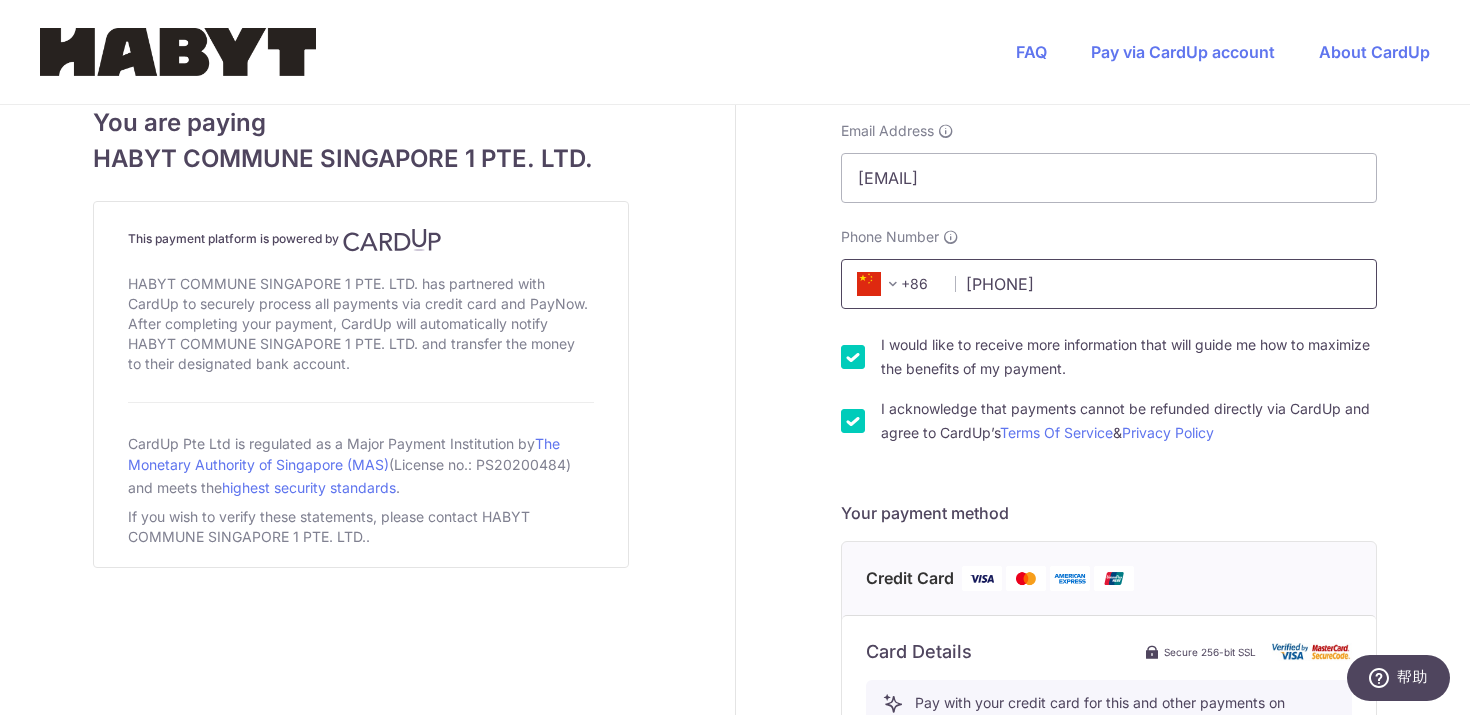 click on "767564185" at bounding box center (1109, 284) 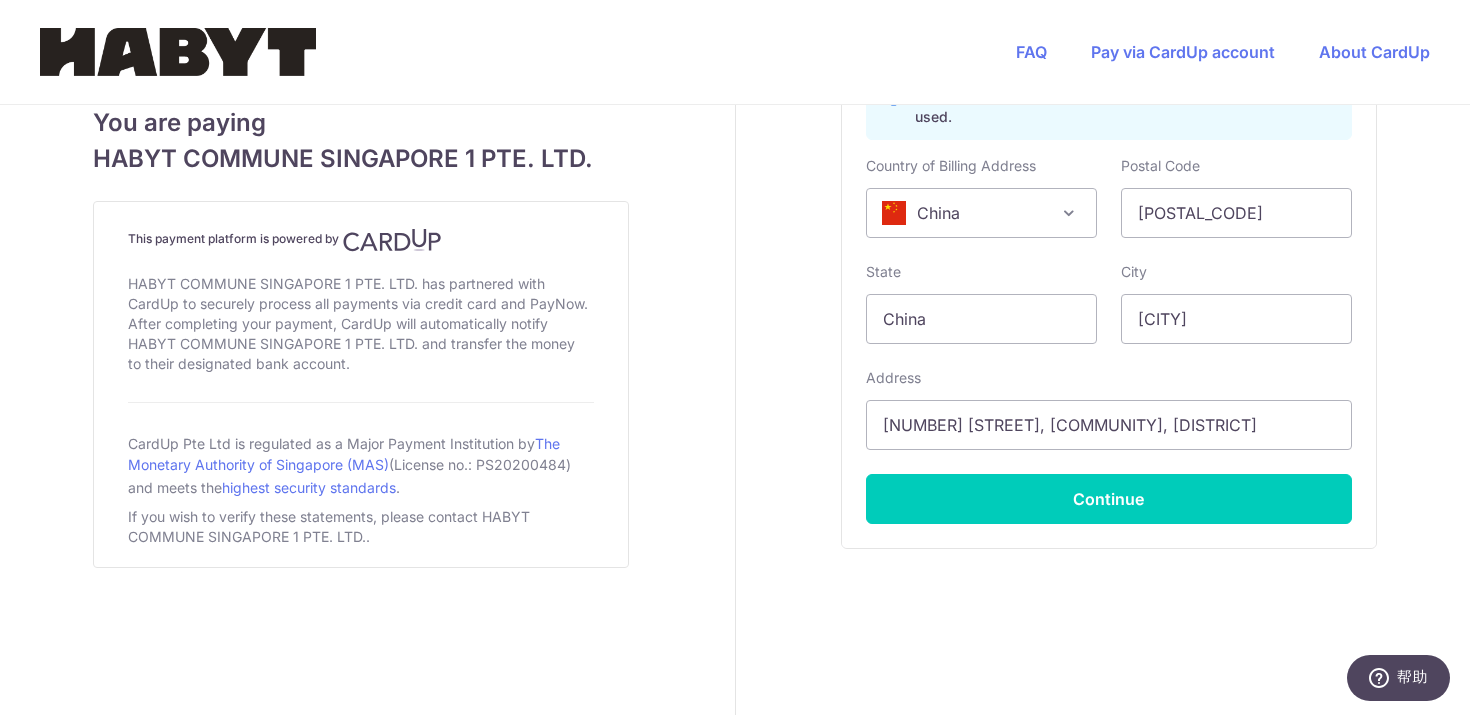 scroll, scrollTop: 1318, scrollLeft: 0, axis: vertical 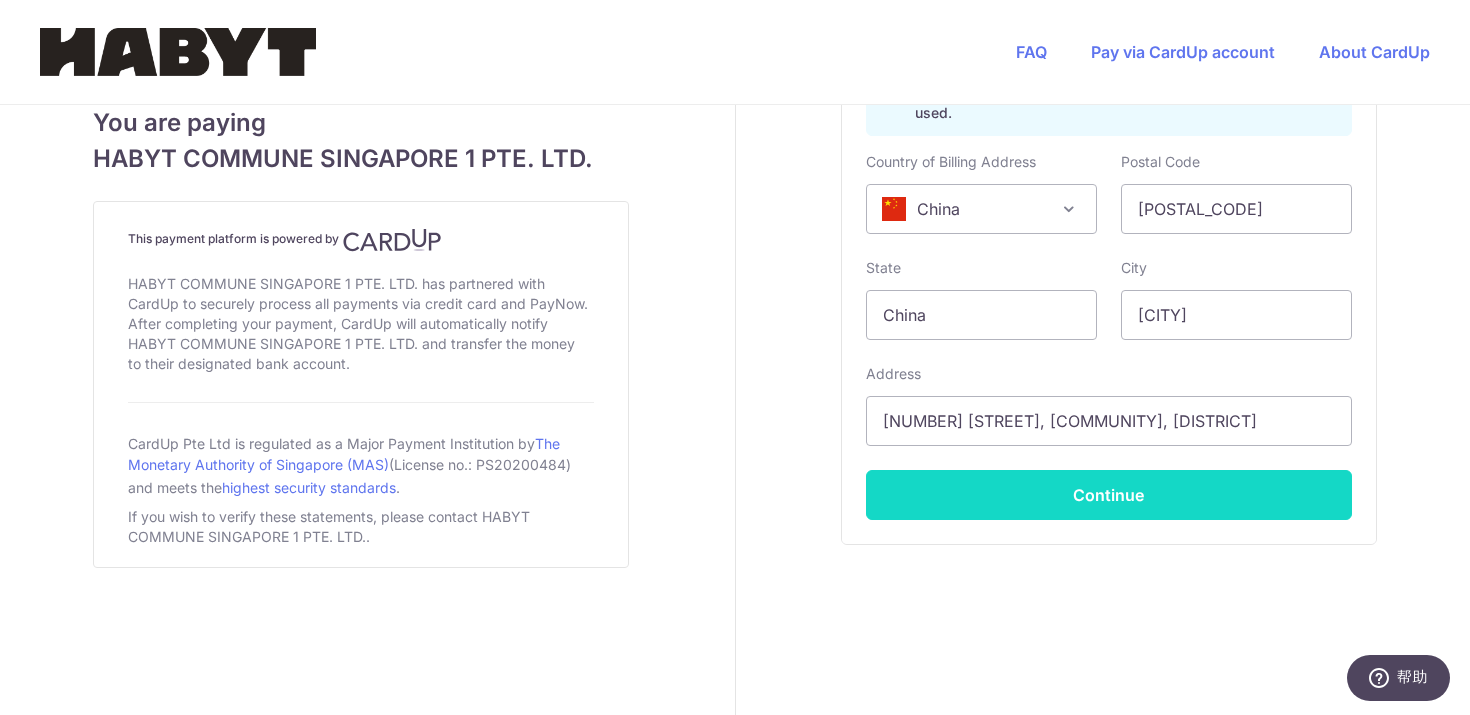 type on "[PHONE]" 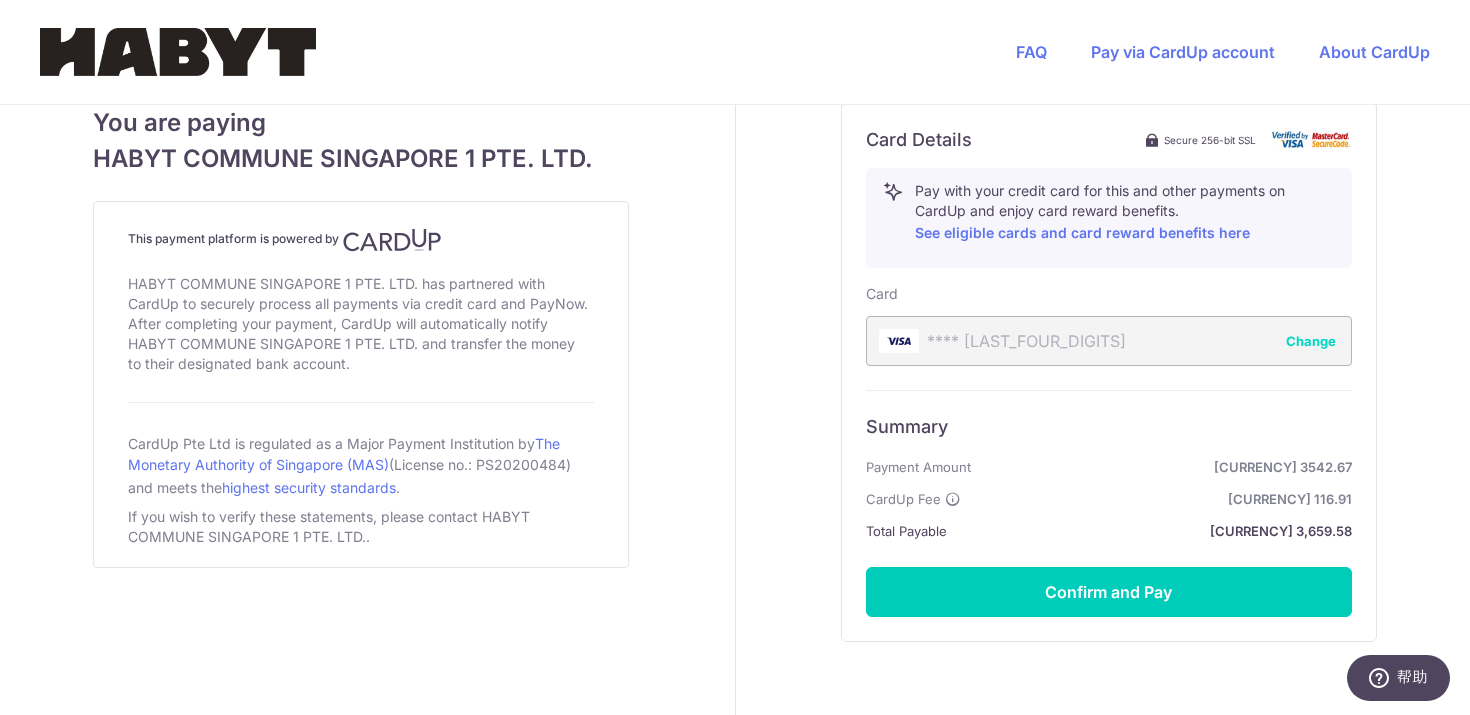 scroll, scrollTop: 1095, scrollLeft: 0, axis: vertical 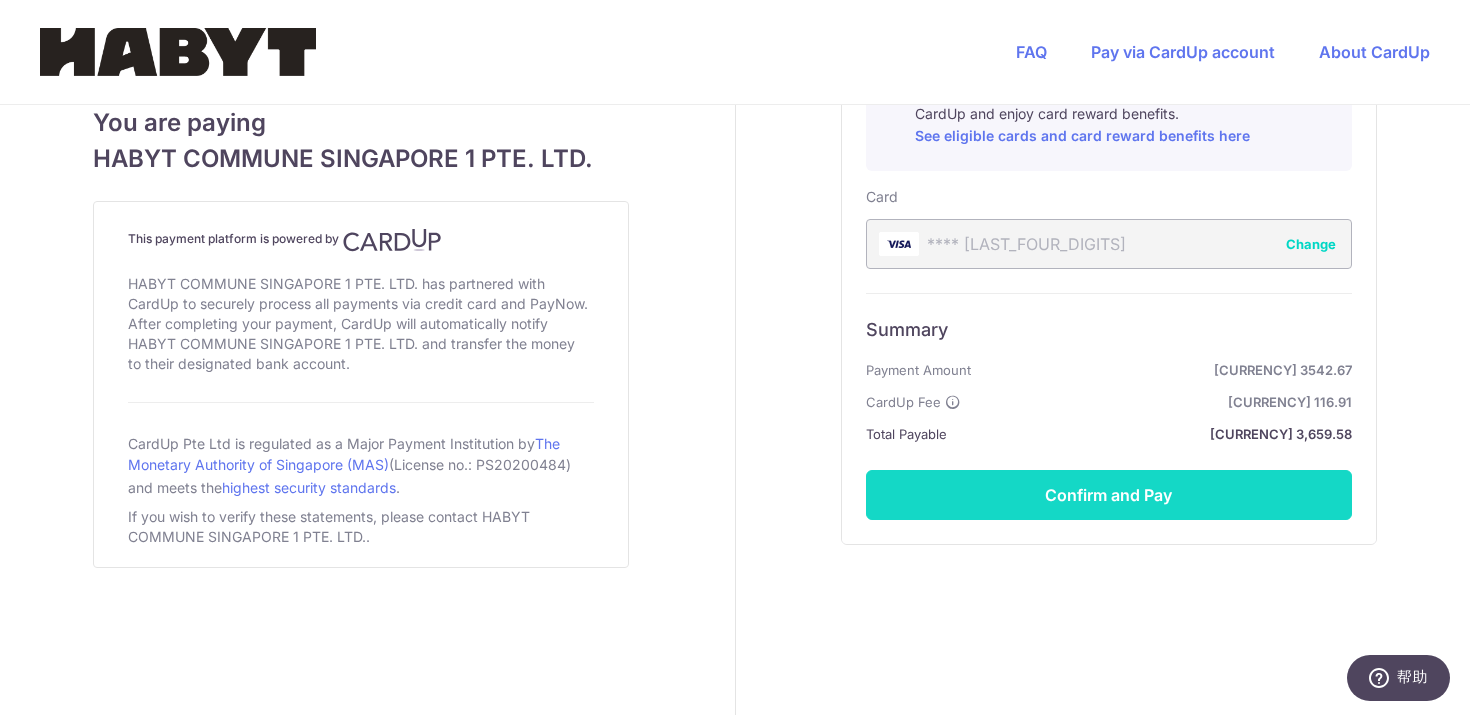 click on "Confirm and Pay" at bounding box center (1109, 495) 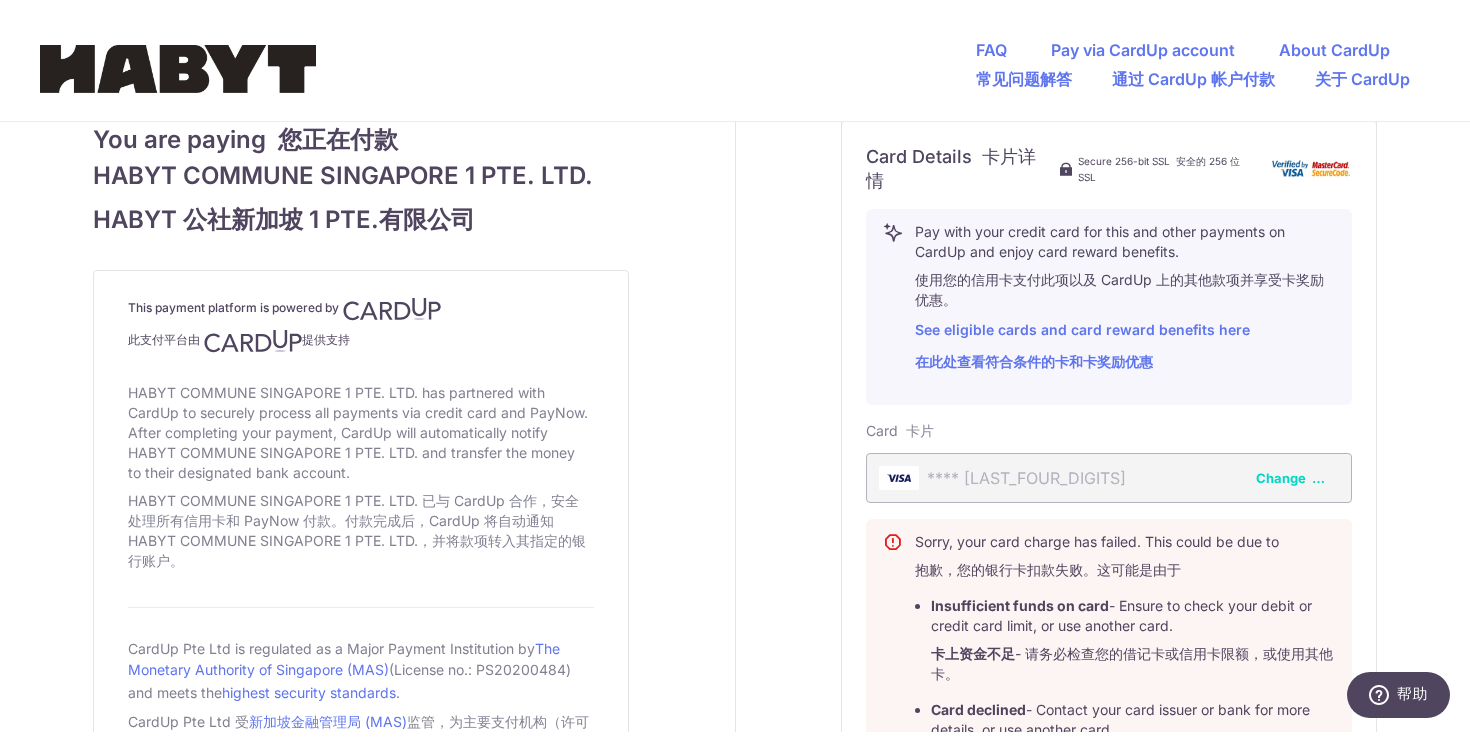 scroll, scrollTop: 1142, scrollLeft: 0, axis: vertical 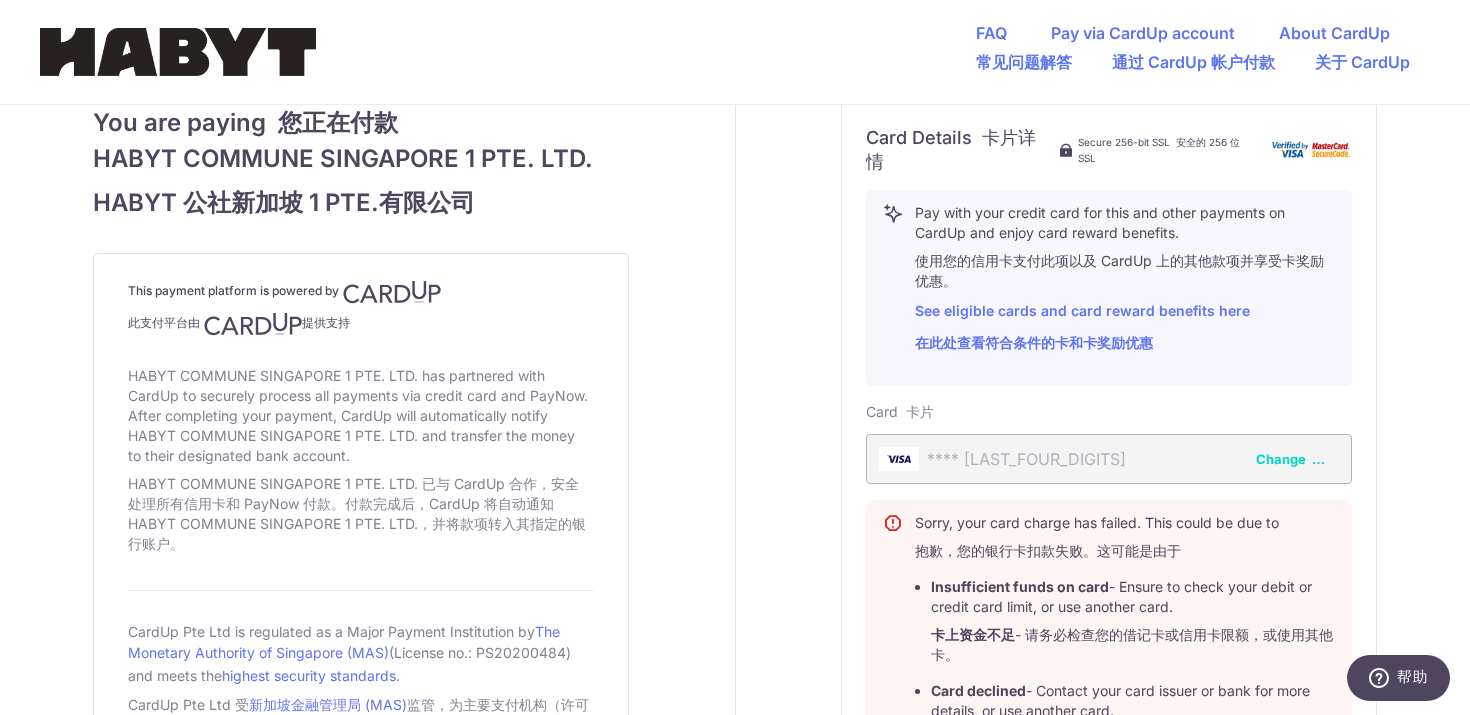 click on "Change
改变" at bounding box center (1296, 459) 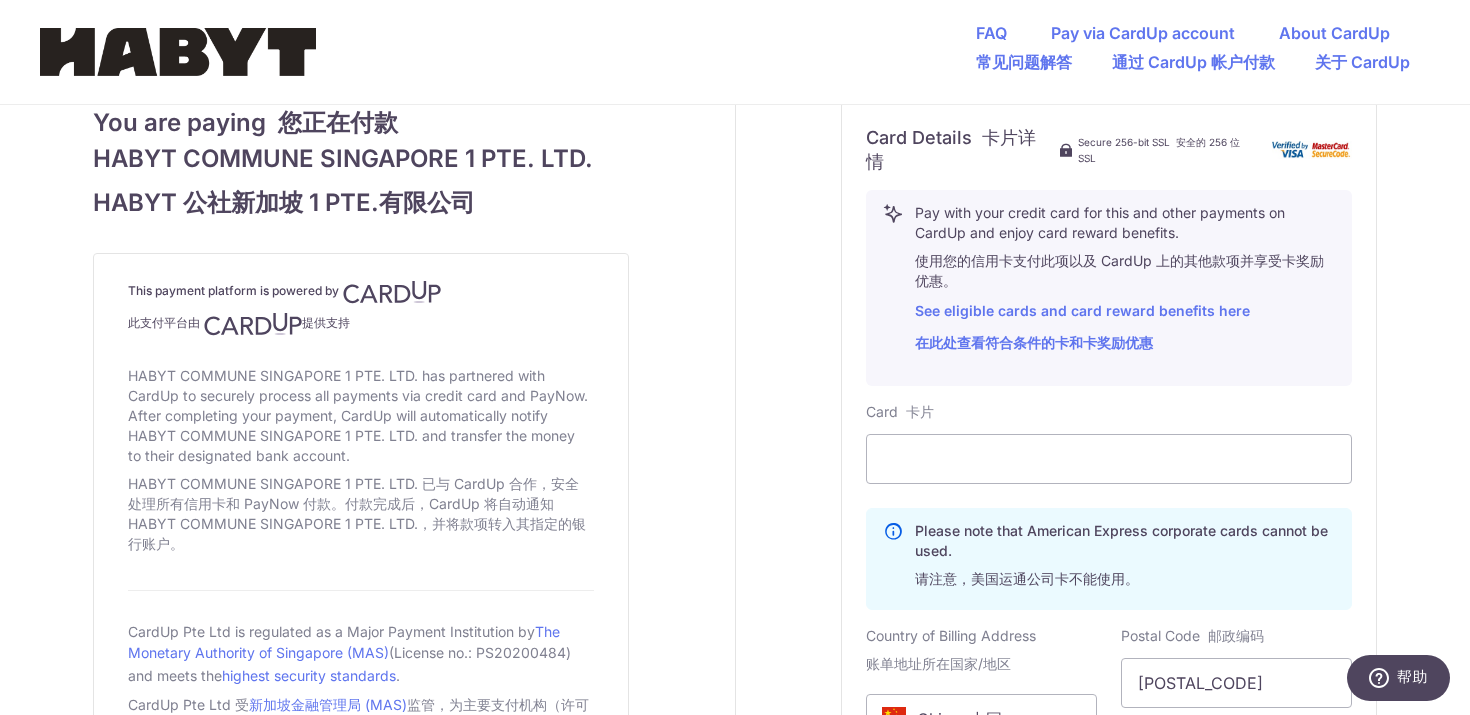 click on "Card Details    卡片详情
Secure 256-bit SSL    安全的 256 位 SSL
Pay with your credit card for this and other payments on CardUp and enjoy card reward benefits. 使用您的信用卡支付此项以及 CardUp 上的其他款项并享受卡奖励优惠。 See eligible cards and card reward benefits here 在此处查看符合条件的卡和卡奖励优惠
Card    卡片
Please note that American Express corporate cards cannot be used.
请注意，美国运通公司卡不能使用。
Country of Billing Address" at bounding box center [1109, 578] 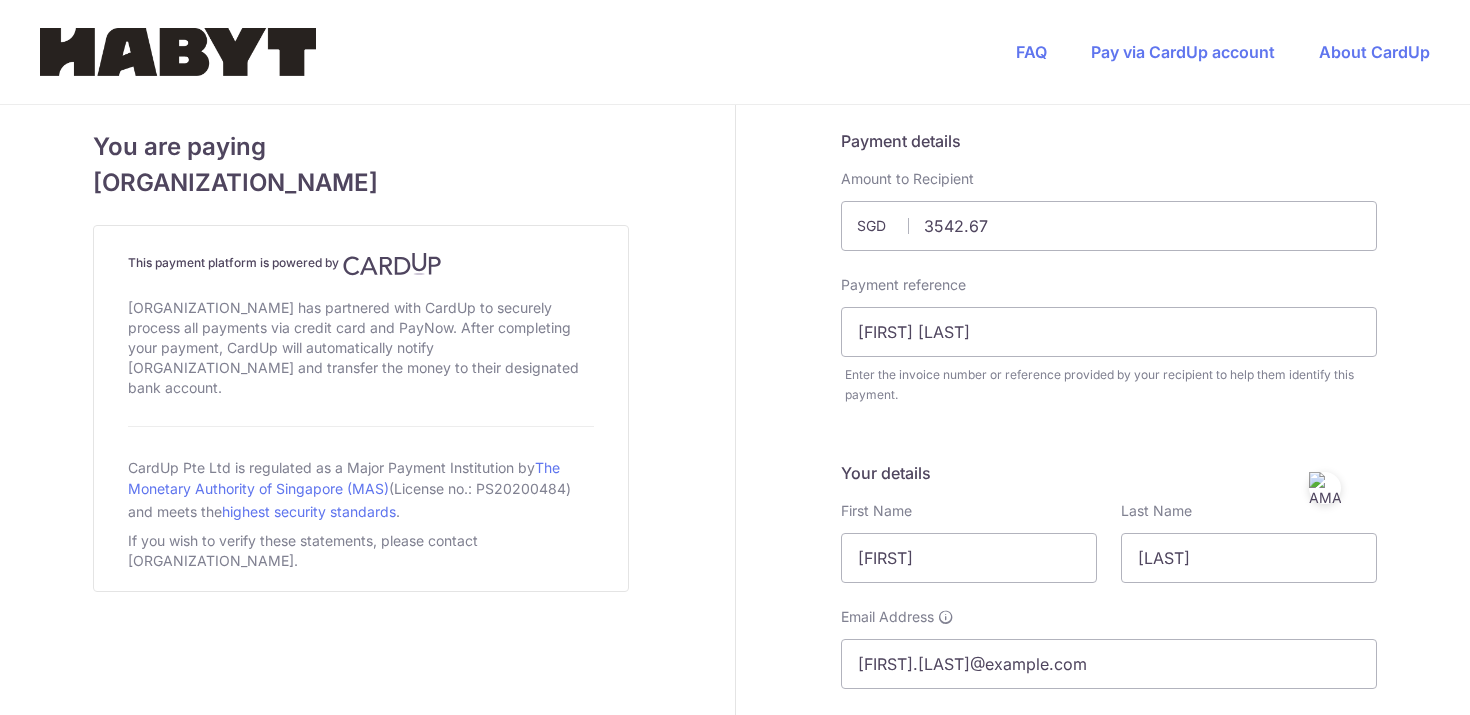 select on "48" 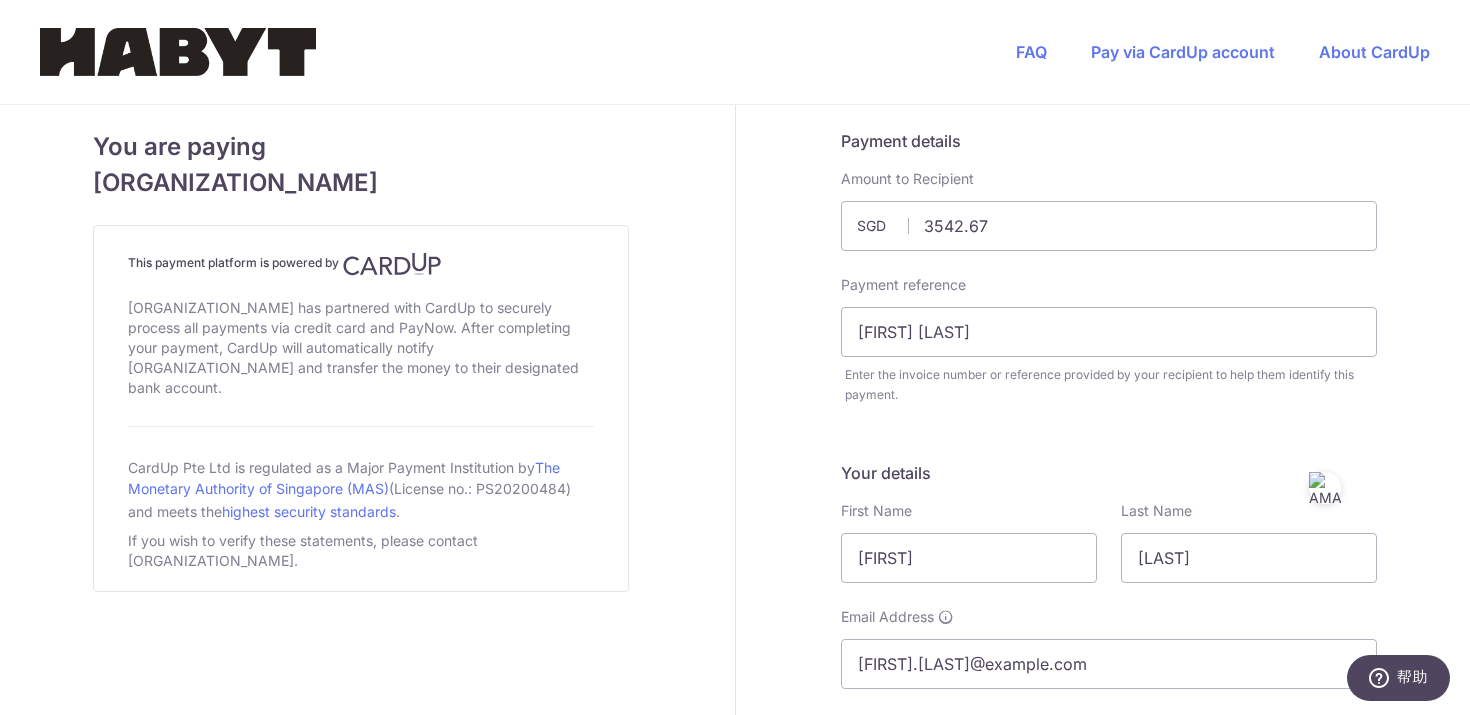 scroll, scrollTop: 0, scrollLeft: 0, axis: both 